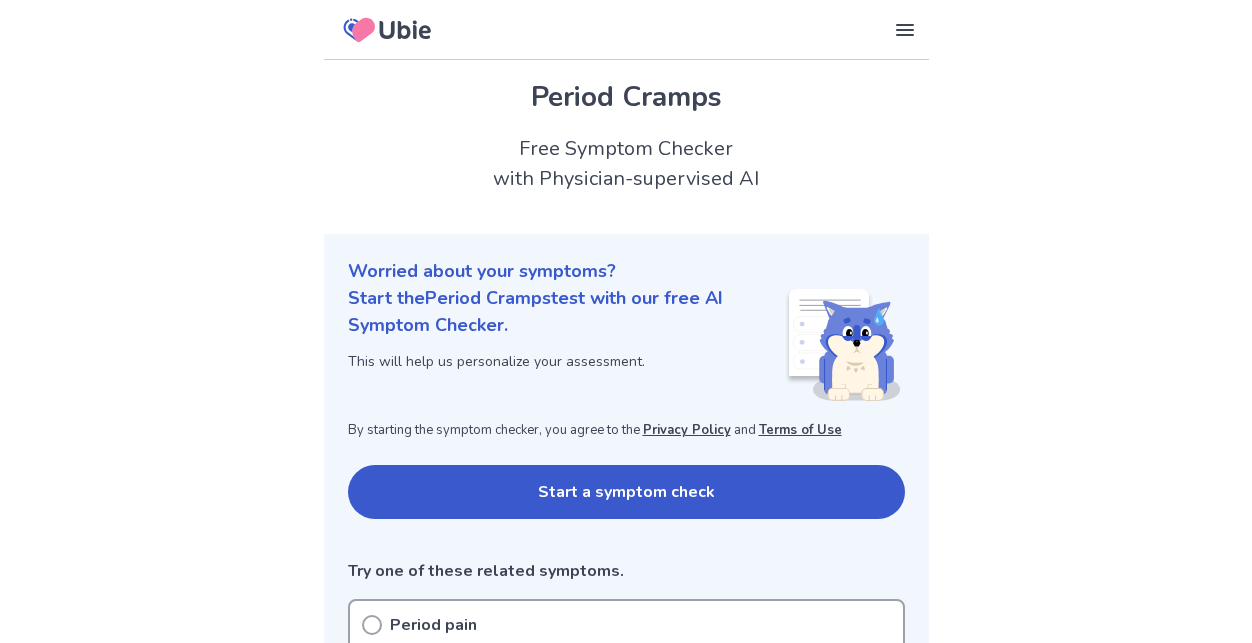scroll, scrollTop: 281, scrollLeft: 0, axis: vertical 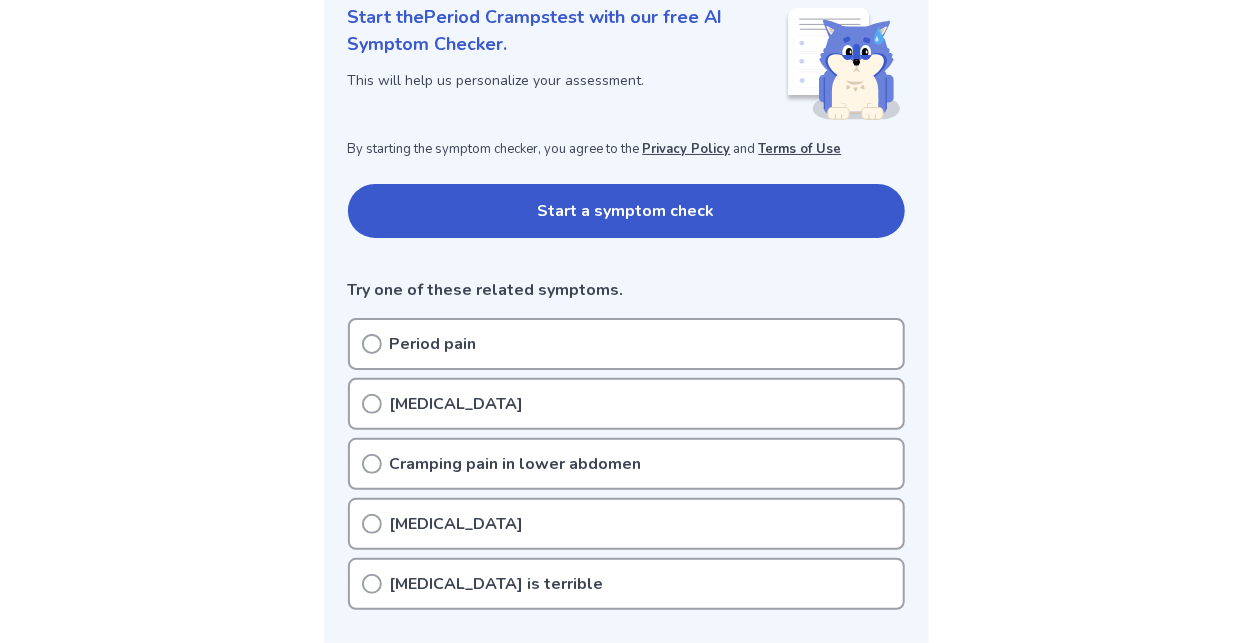click 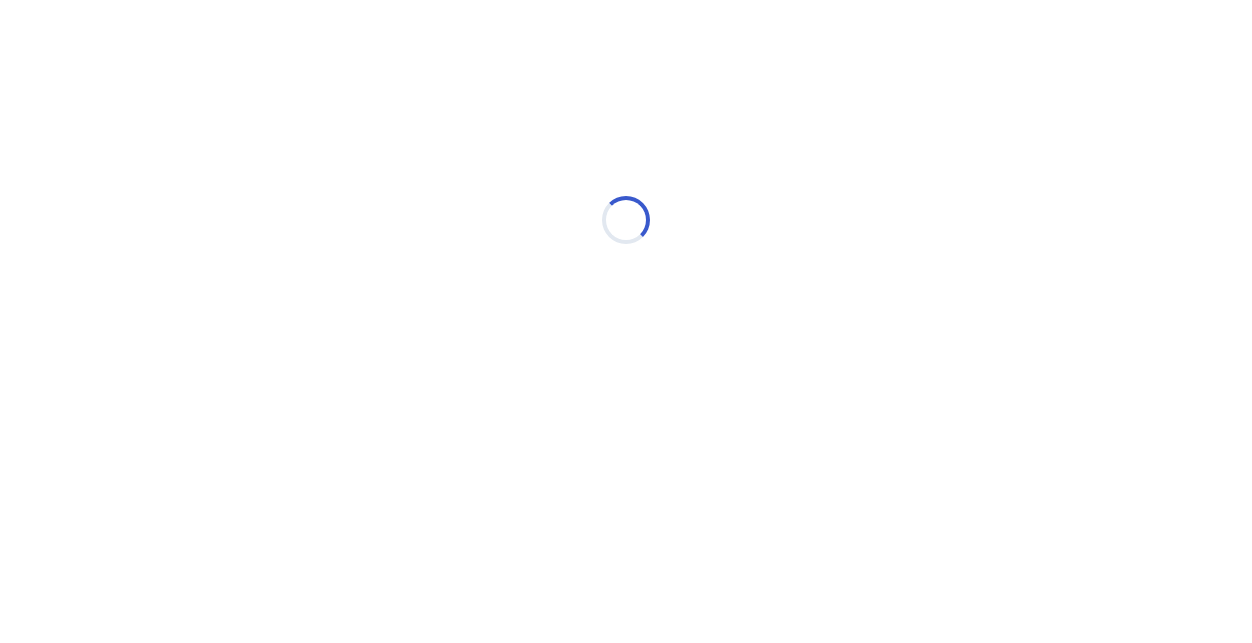 scroll, scrollTop: 0, scrollLeft: 0, axis: both 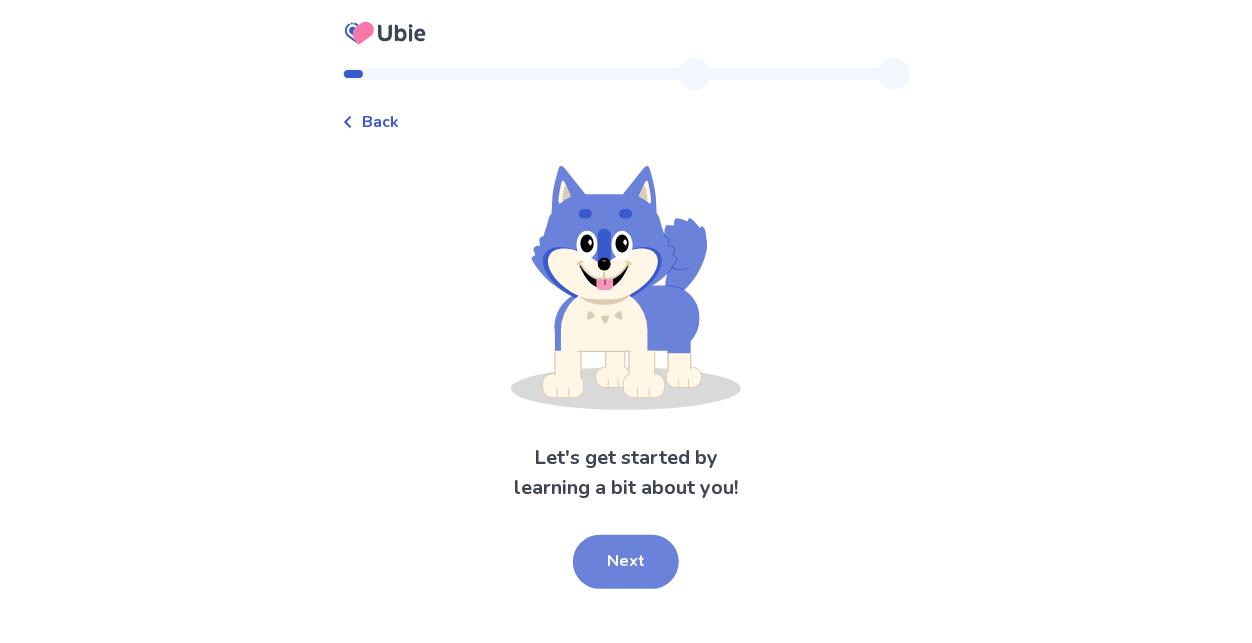 click on "Next" at bounding box center (626, 562) 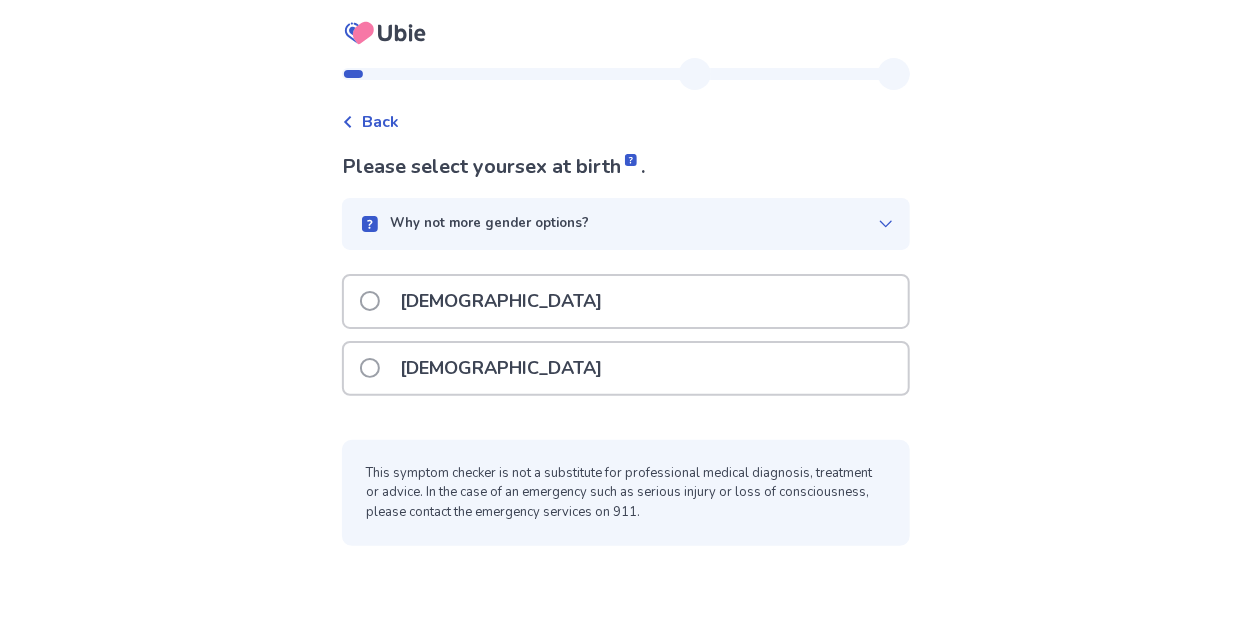 click on "Female" at bounding box center [501, 368] 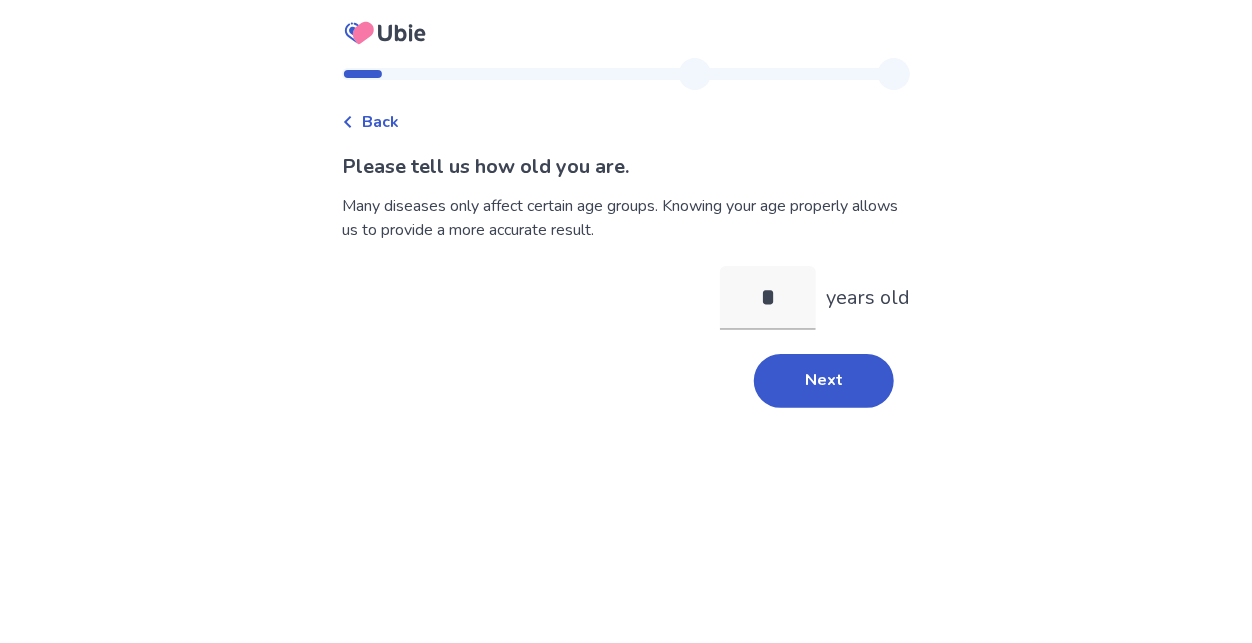 type on "**" 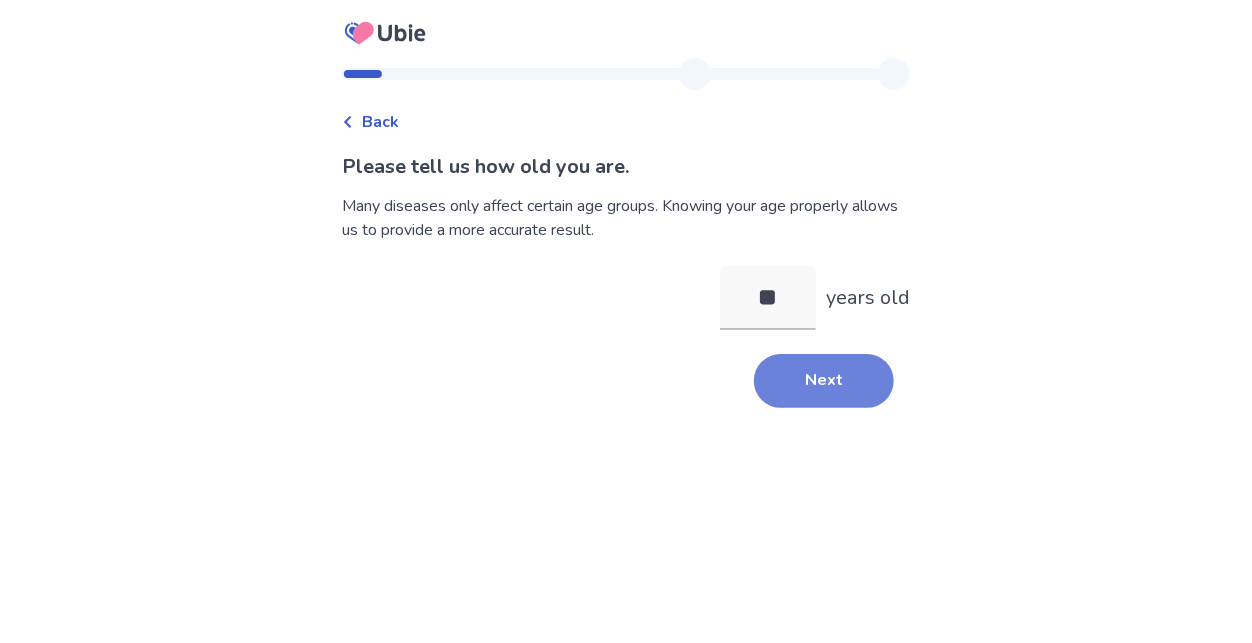 click on "Next" at bounding box center (824, 381) 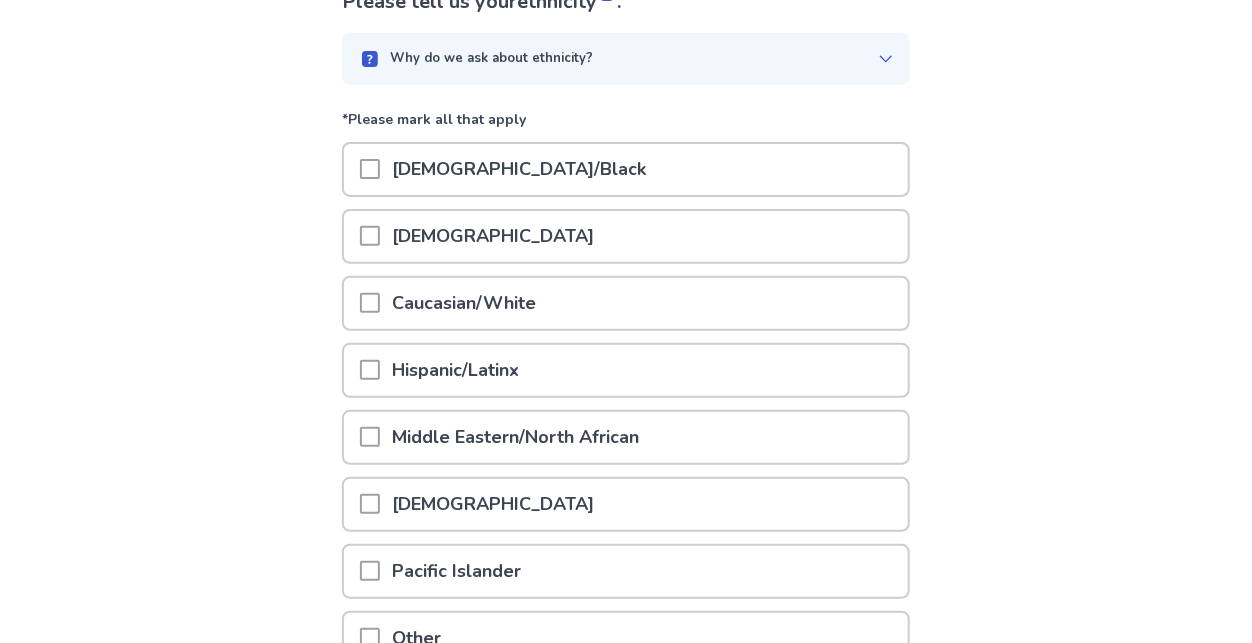 scroll, scrollTop: 174, scrollLeft: 0, axis: vertical 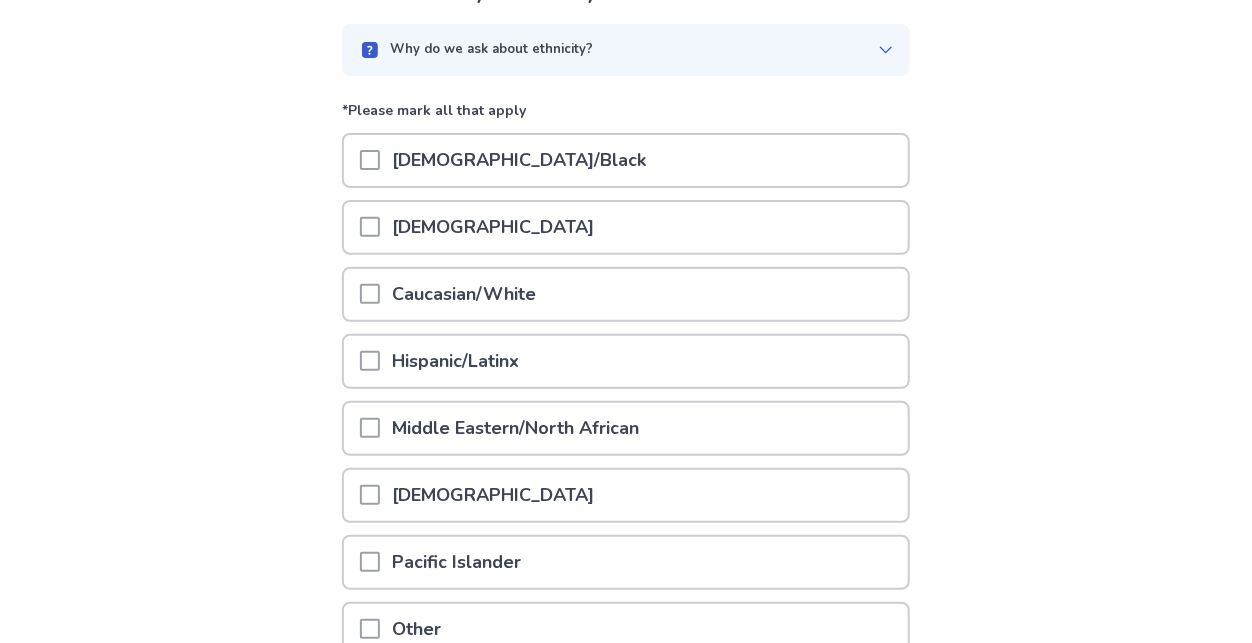 click on "Asian" at bounding box center (626, 227) 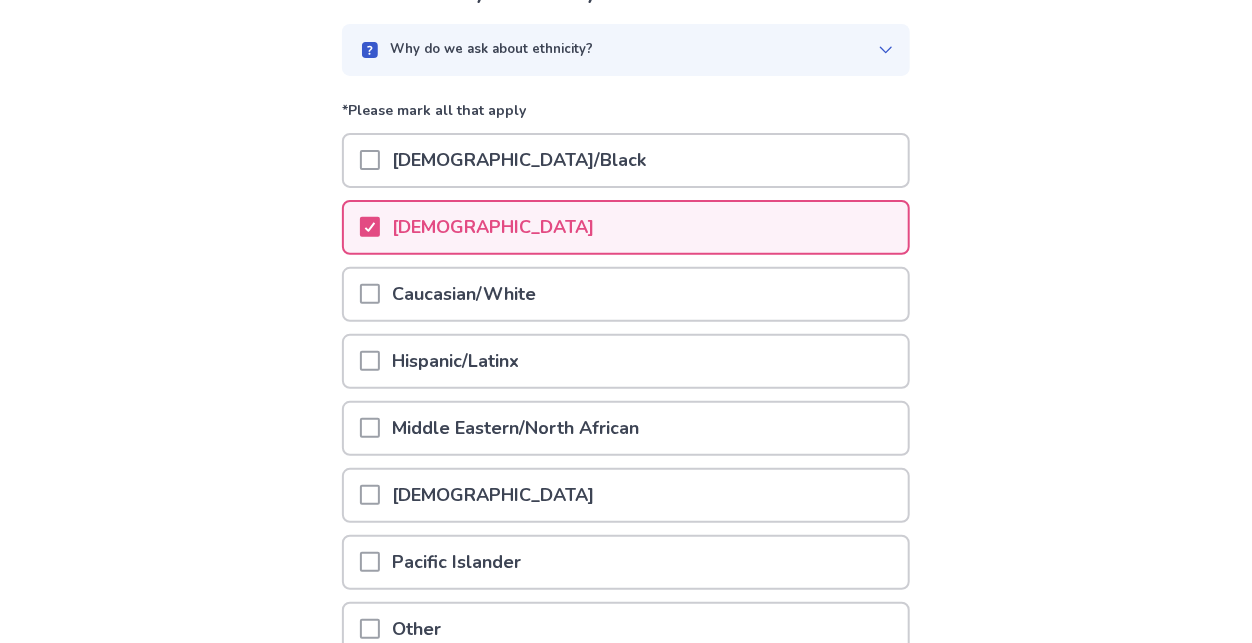 scroll, scrollTop: 363, scrollLeft: 0, axis: vertical 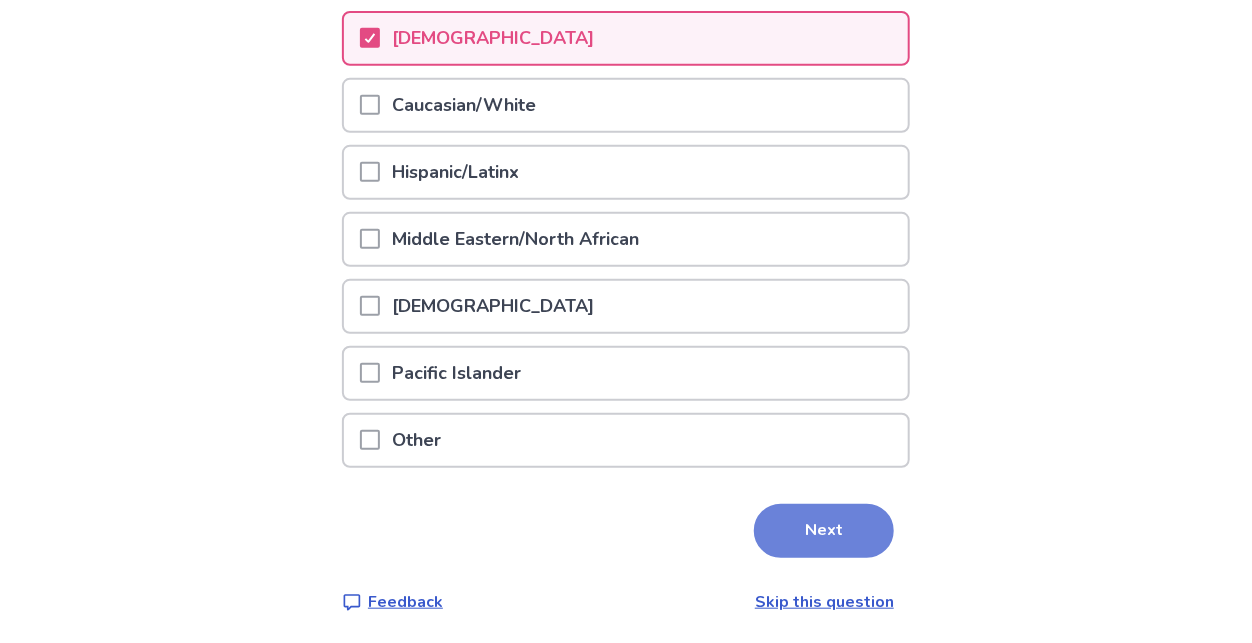 click on "Next" at bounding box center [824, 531] 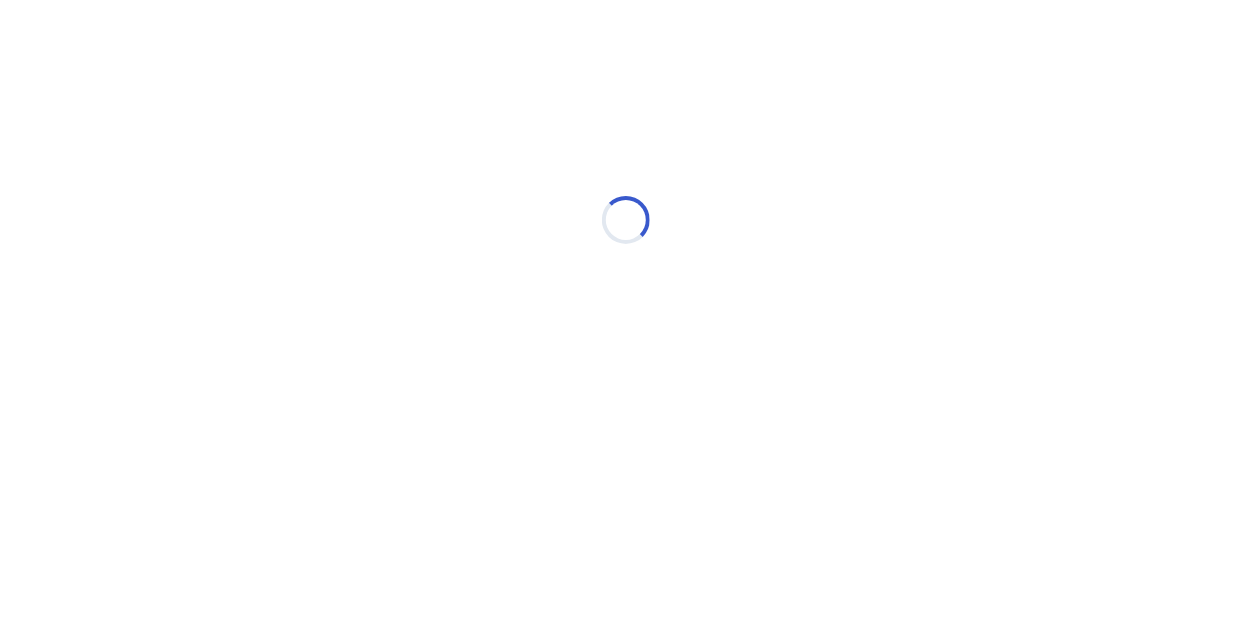 scroll, scrollTop: 0, scrollLeft: 0, axis: both 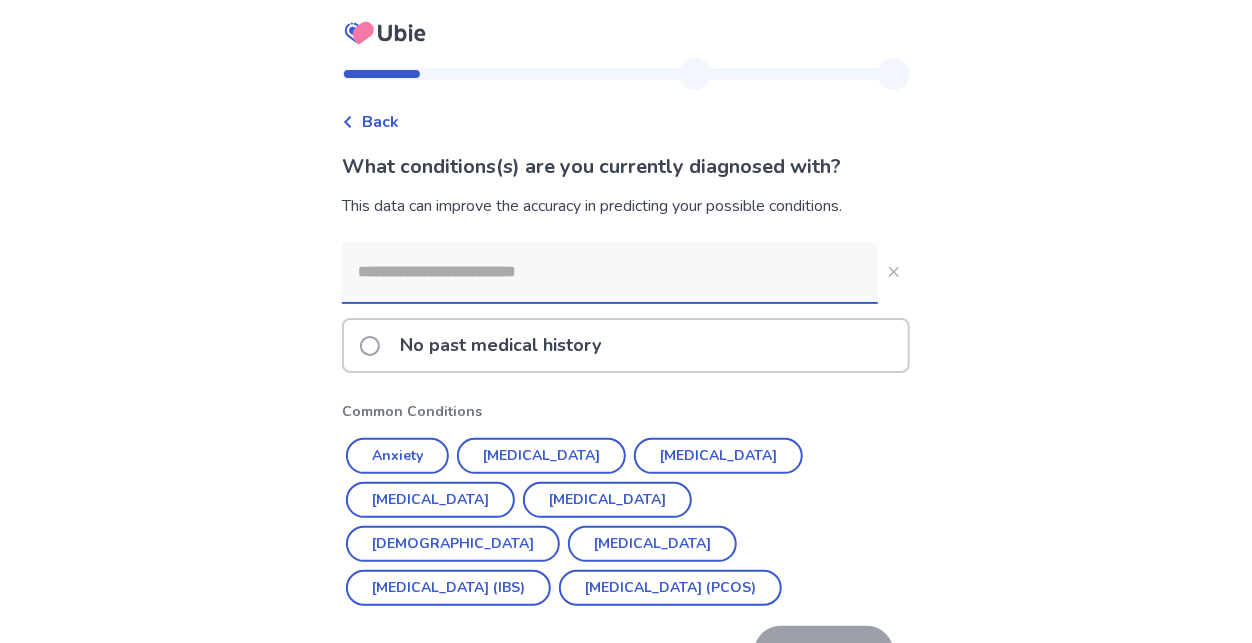 click on "No past medical history" at bounding box center [500, 345] 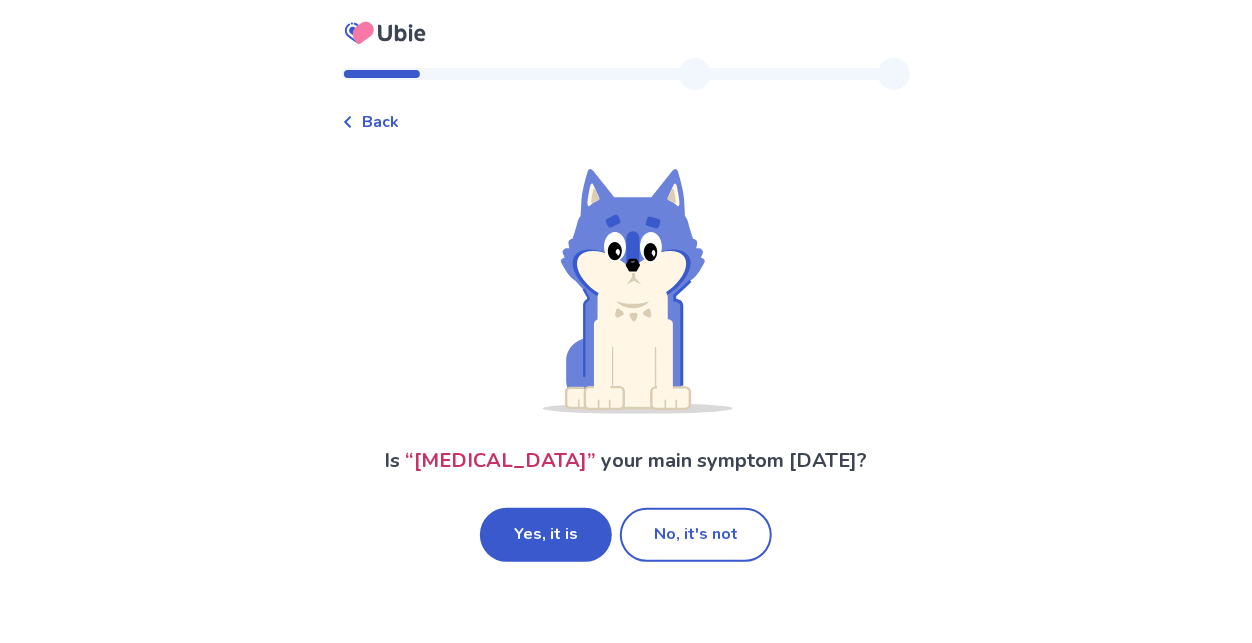 click 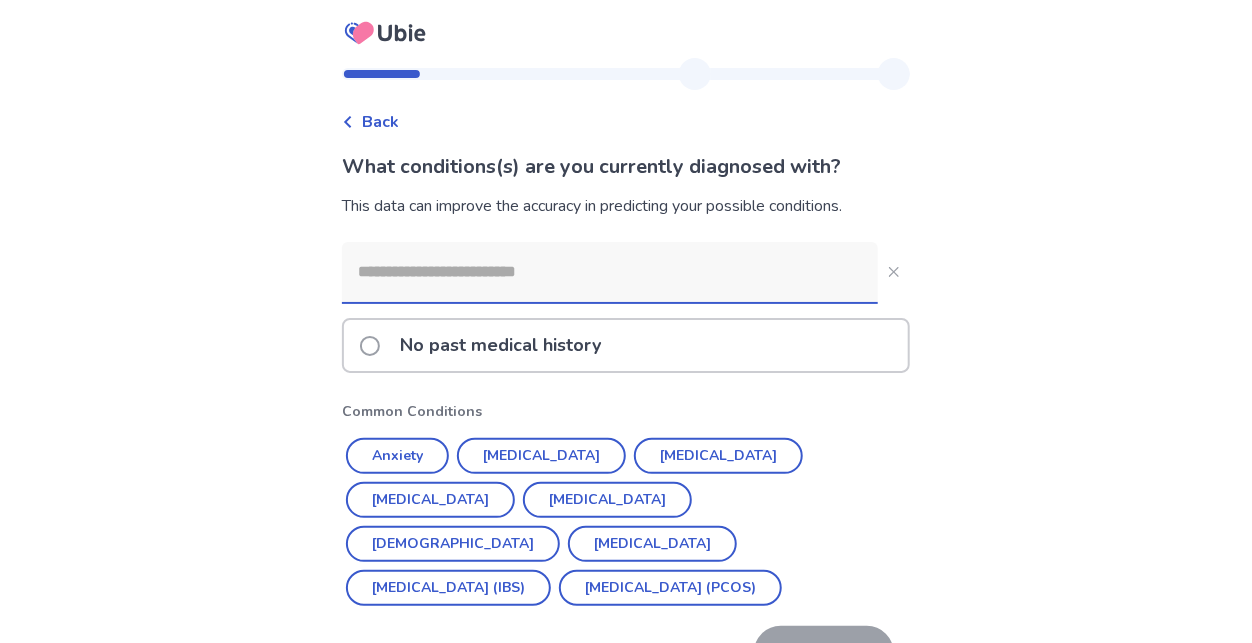 click at bounding box center (610, 272) 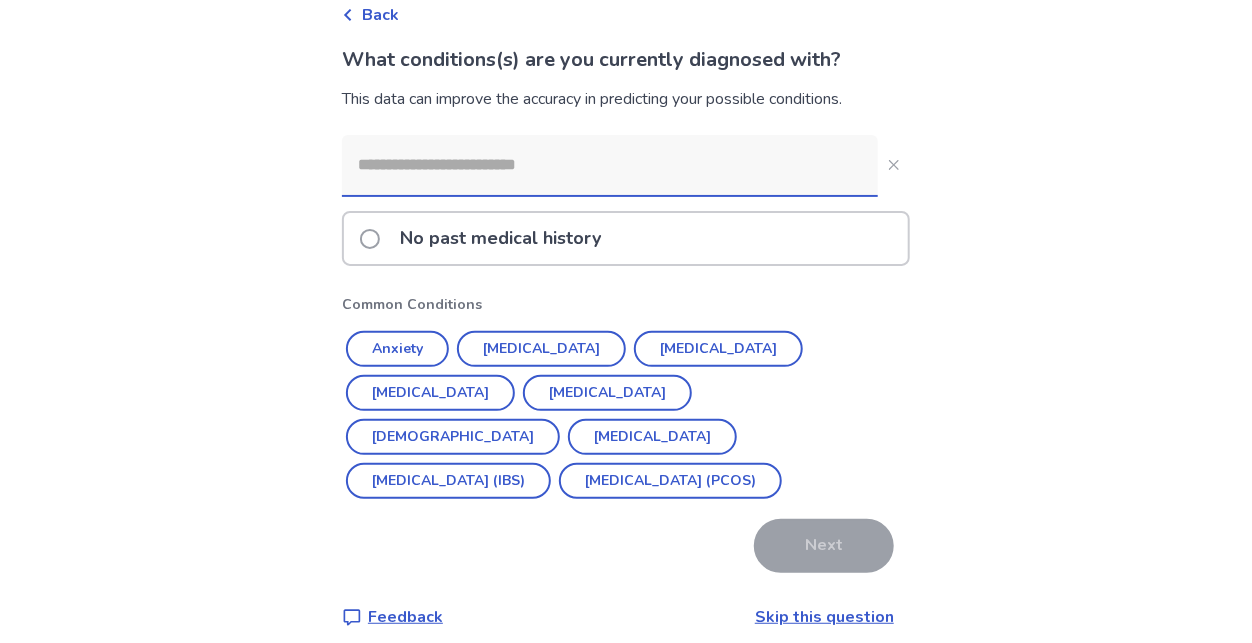 scroll, scrollTop: 108, scrollLeft: 0, axis: vertical 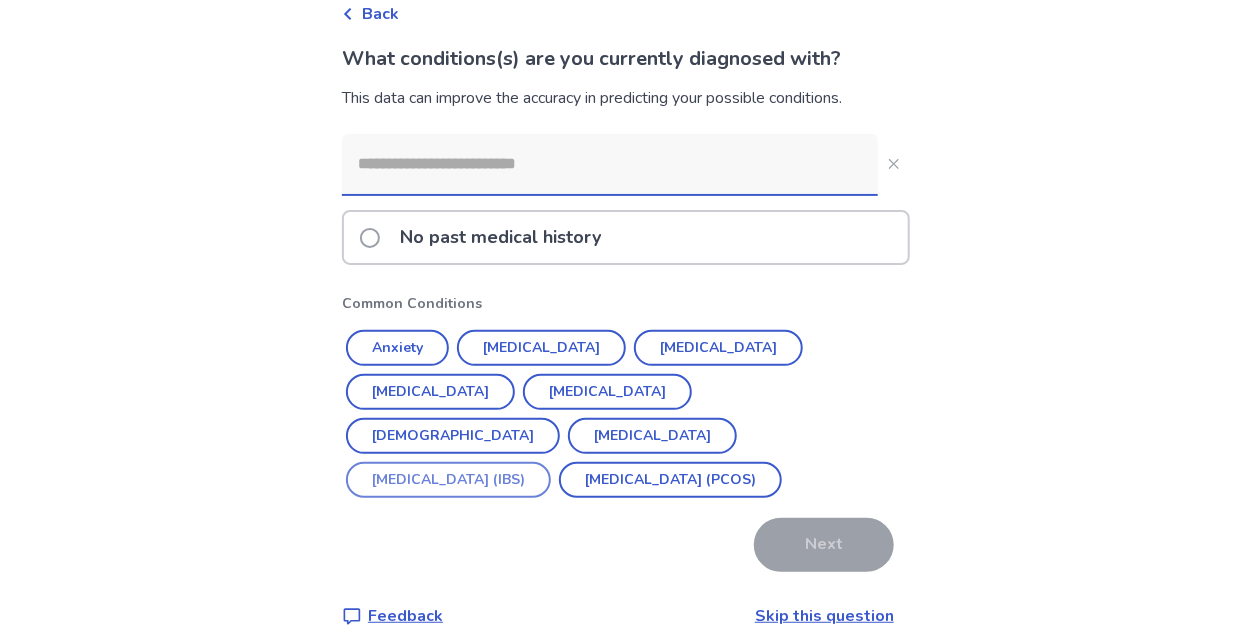 click on "Irritable Bowel Syndrome (IBS)" at bounding box center (448, 480) 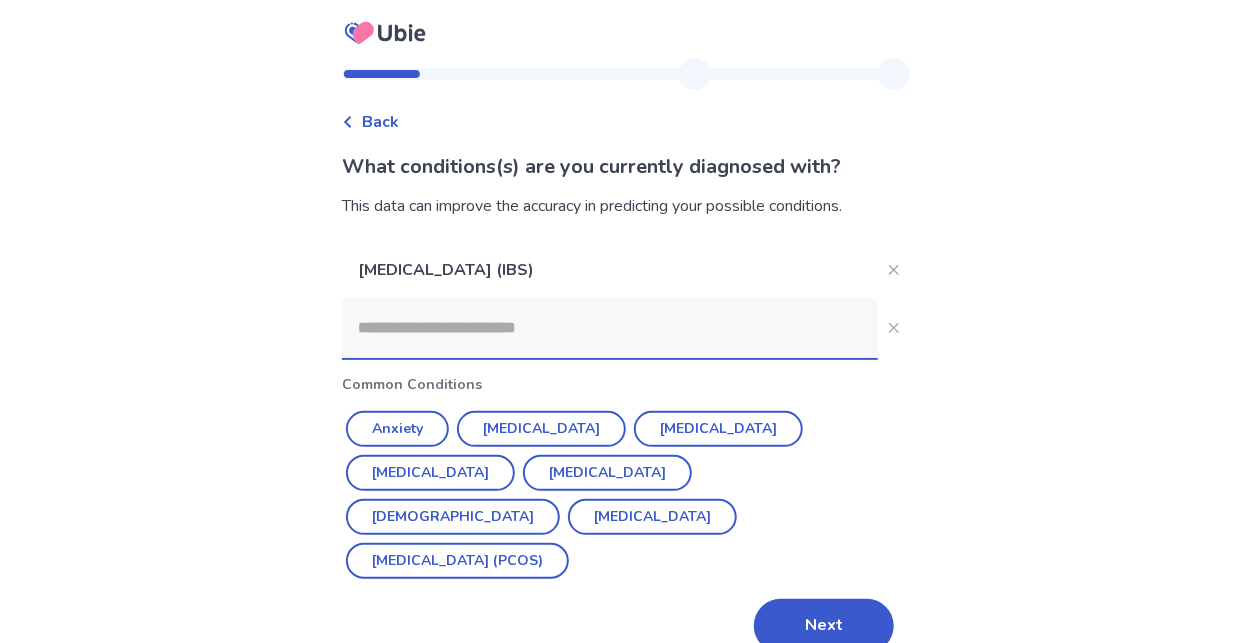 click at bounding box center [610, 328] 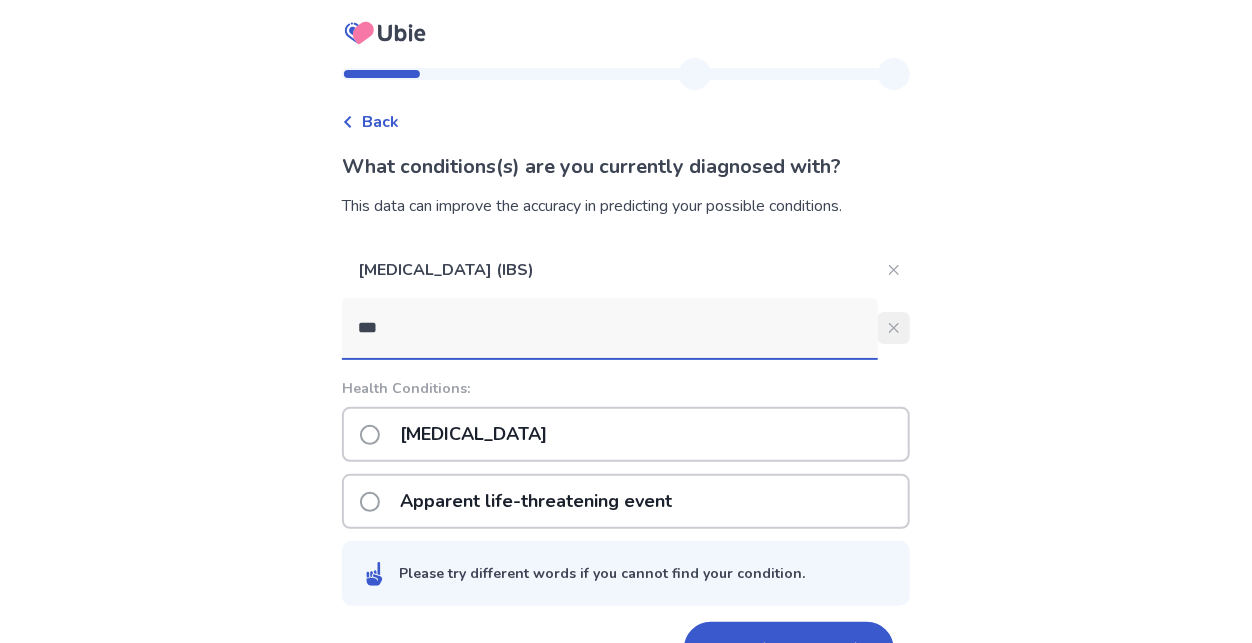 type on "***" 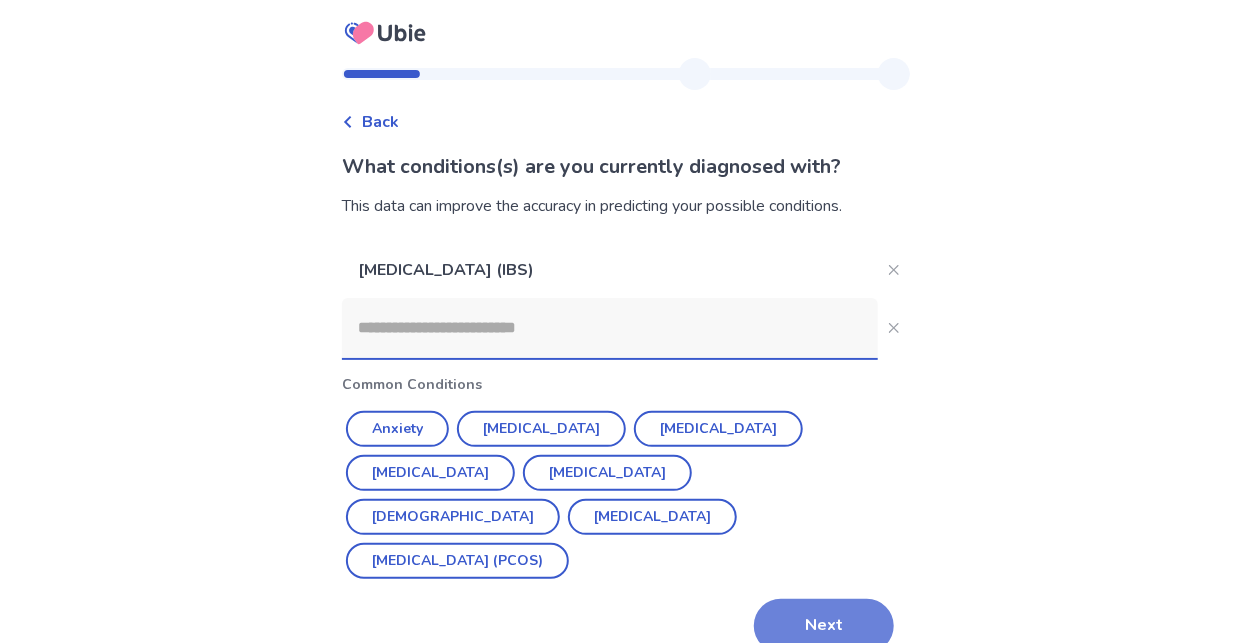 click on "Next" at bounding box center [824, 626] 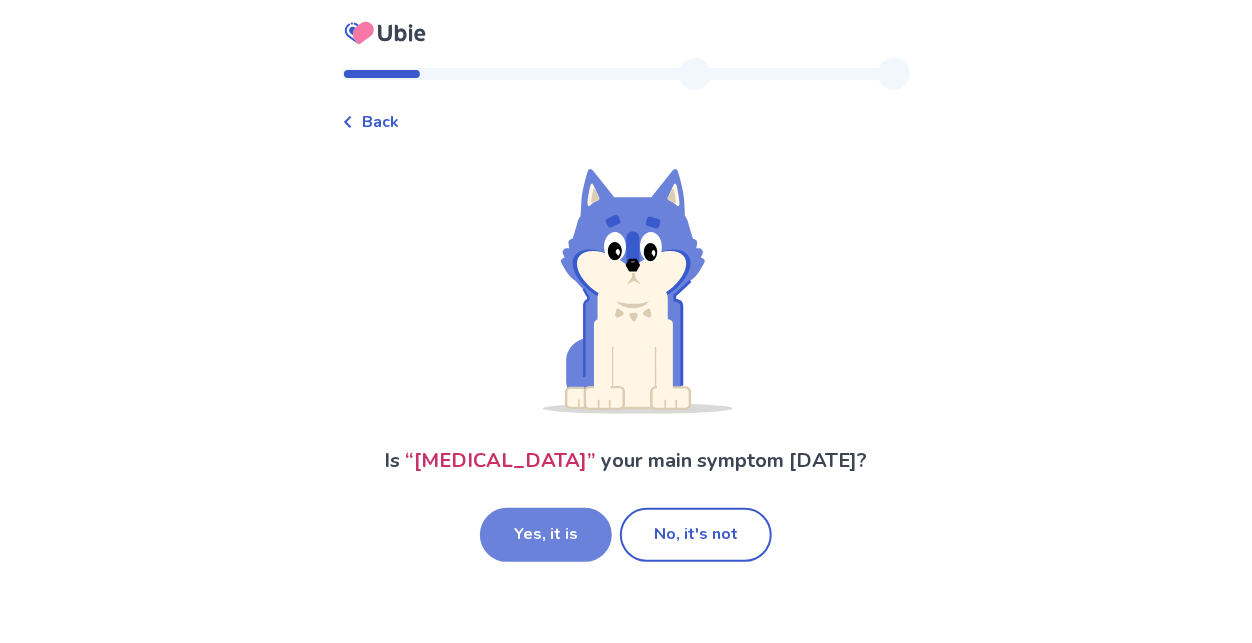 click on "Yes, it is" at bounding box center (546, 535) 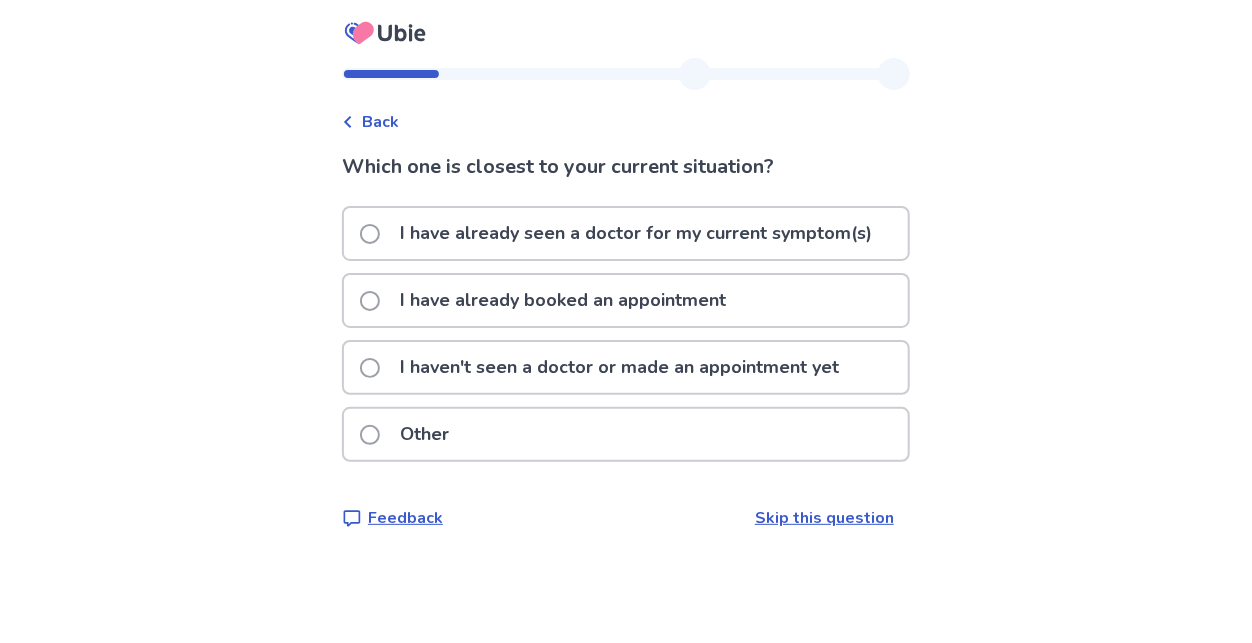 click on "I have already seen a doctor for my current symptom(s)" at bounding box center [636, 233] 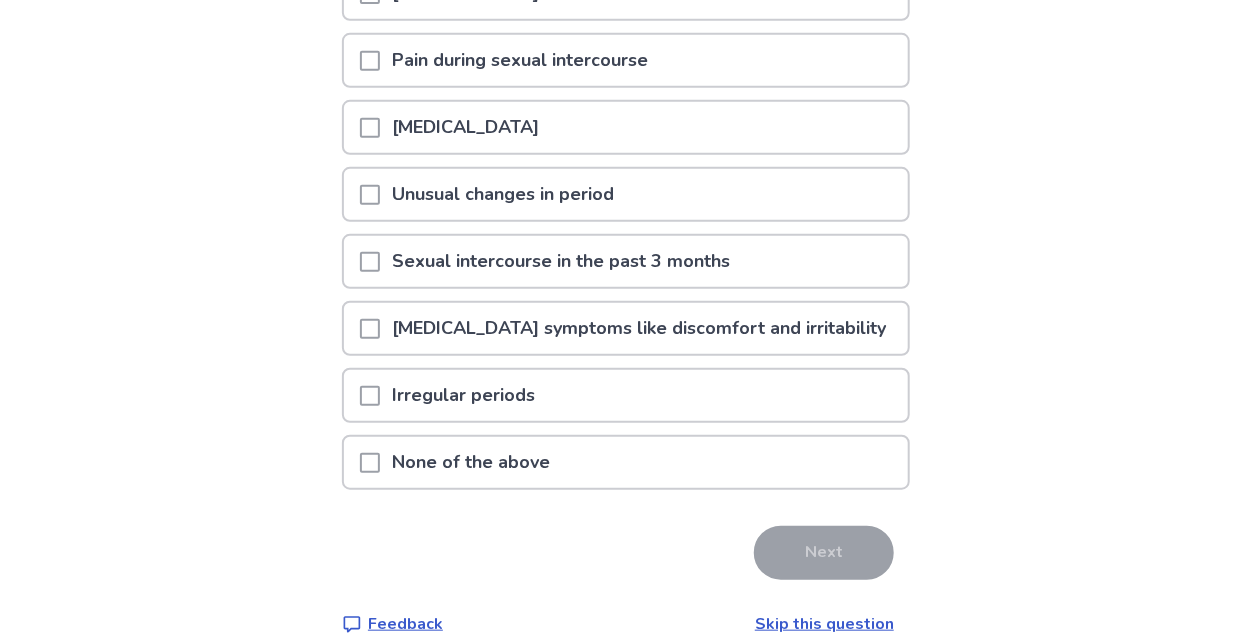scroll, scrollTop: 372, scrollLeft: 0, axis: vertical 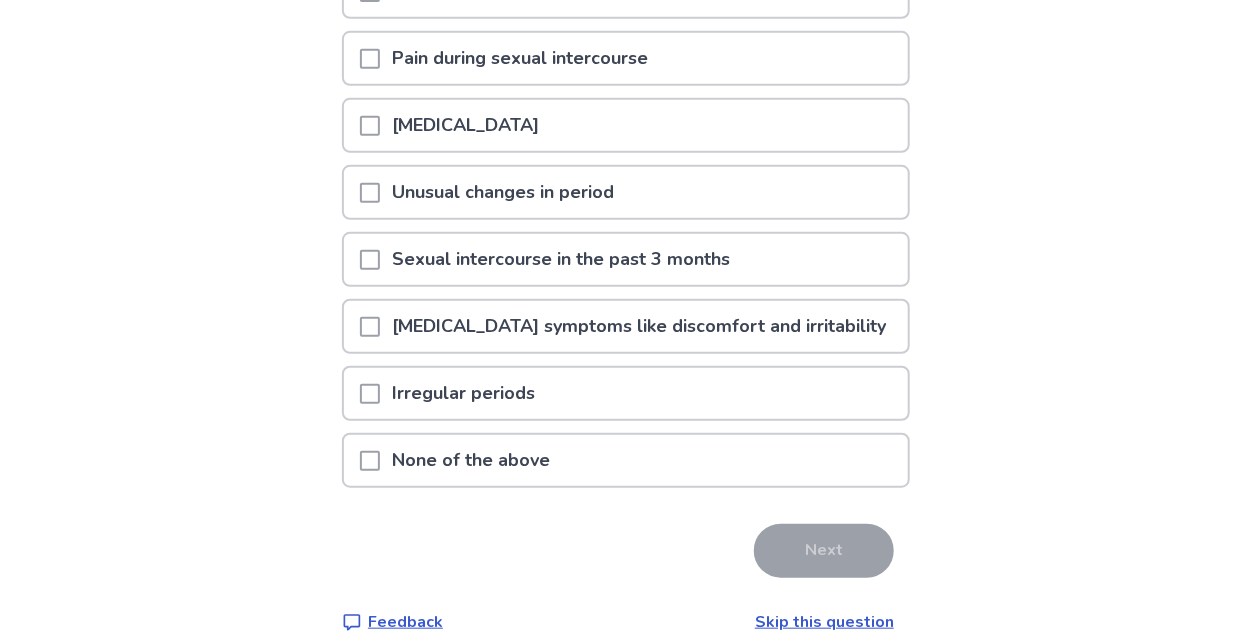 click on "None of the above" at bounding box center (626, 460) 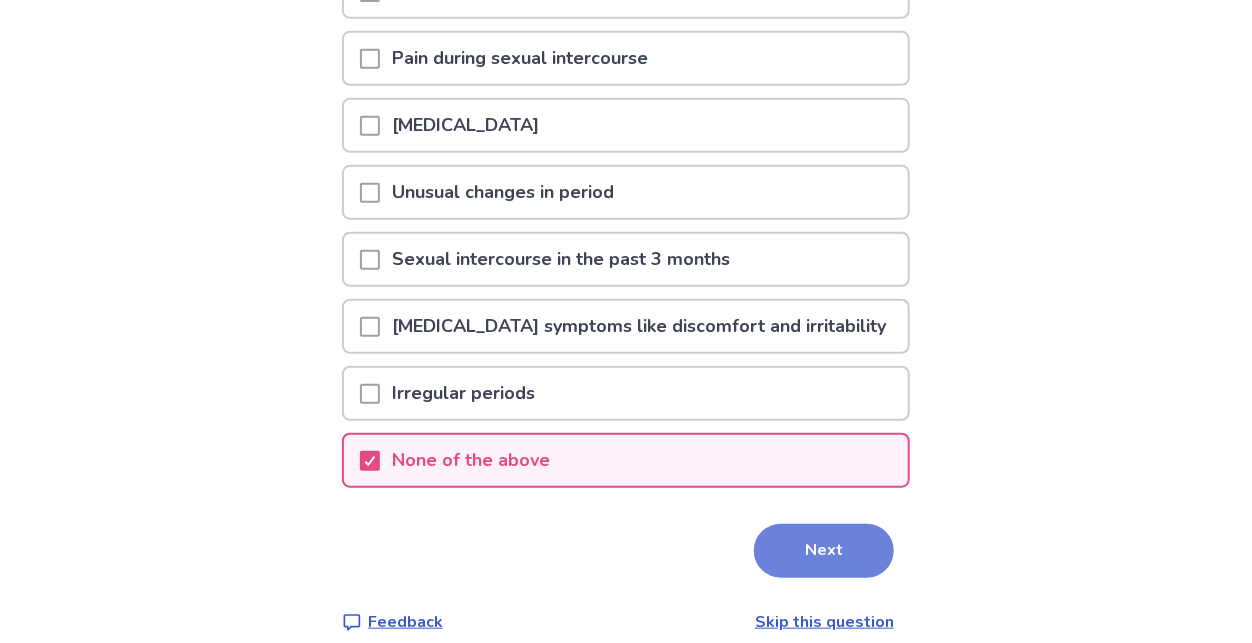 click on "Next" at bounding box center (824, 551) 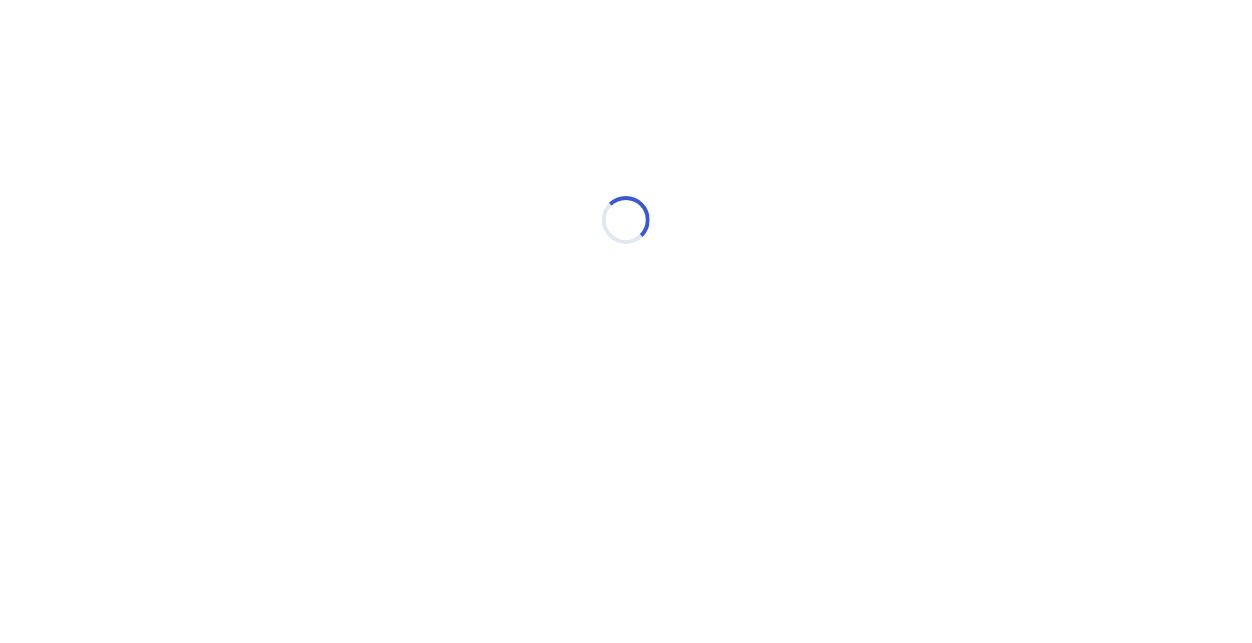 scroll, scrollTop: 0, scrollLeft: 0, axis: both 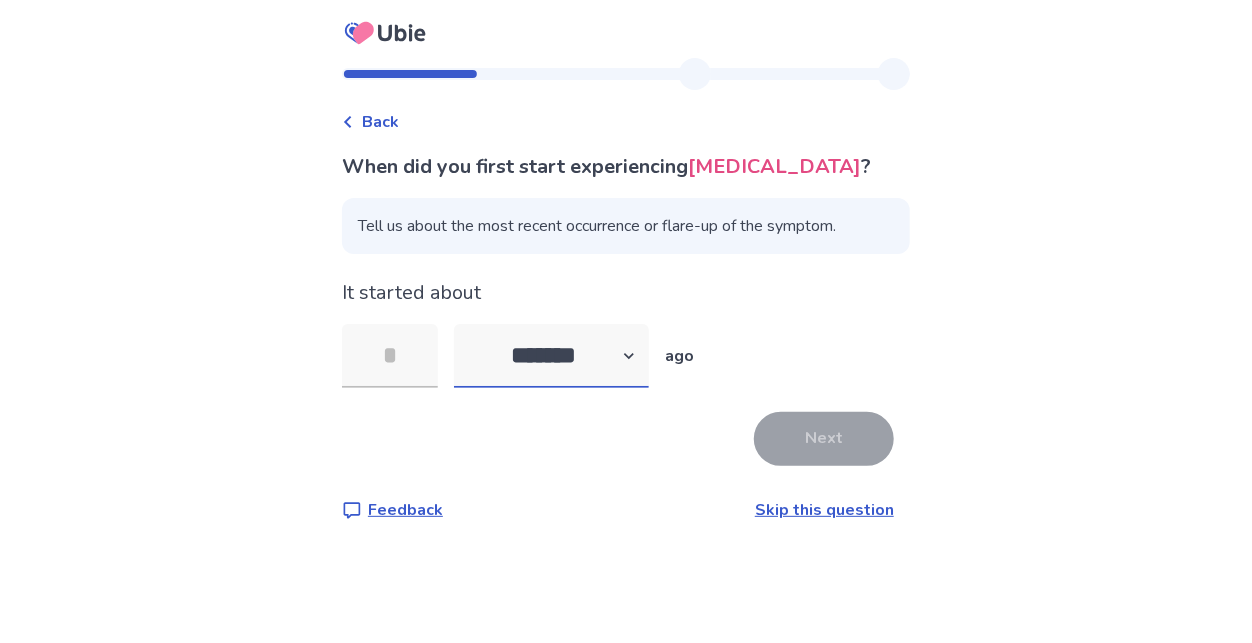 click on "******* ****** ******* ******** *******" at bounding box center (551, 356) 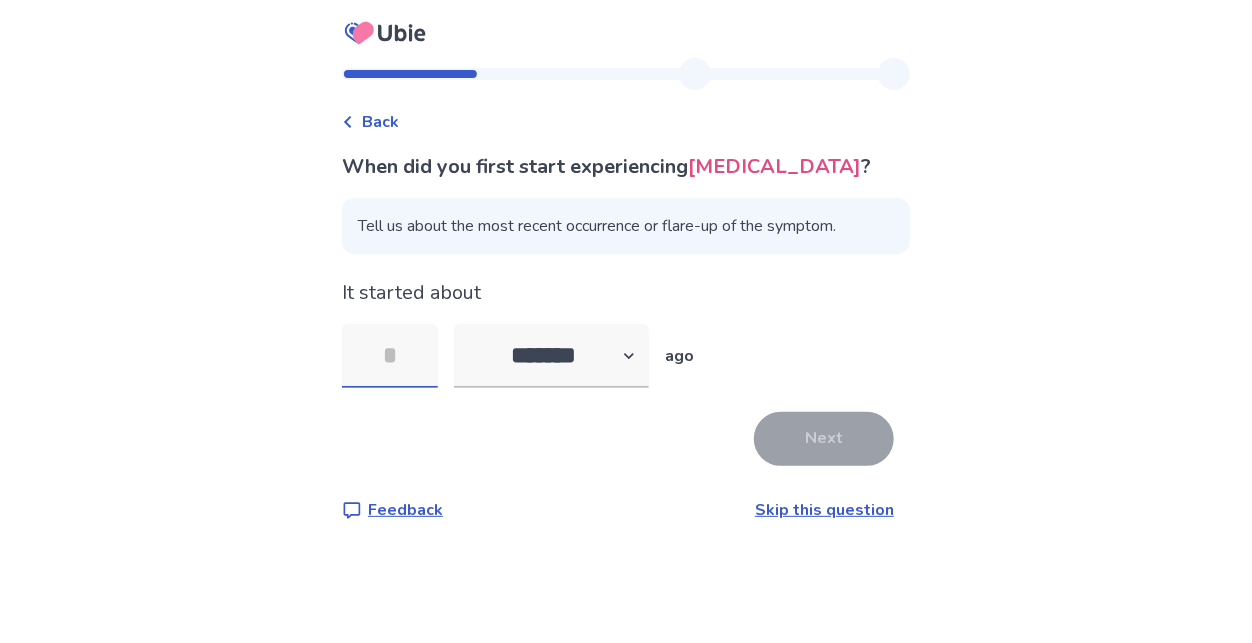 click at bounding box center [390, 356] 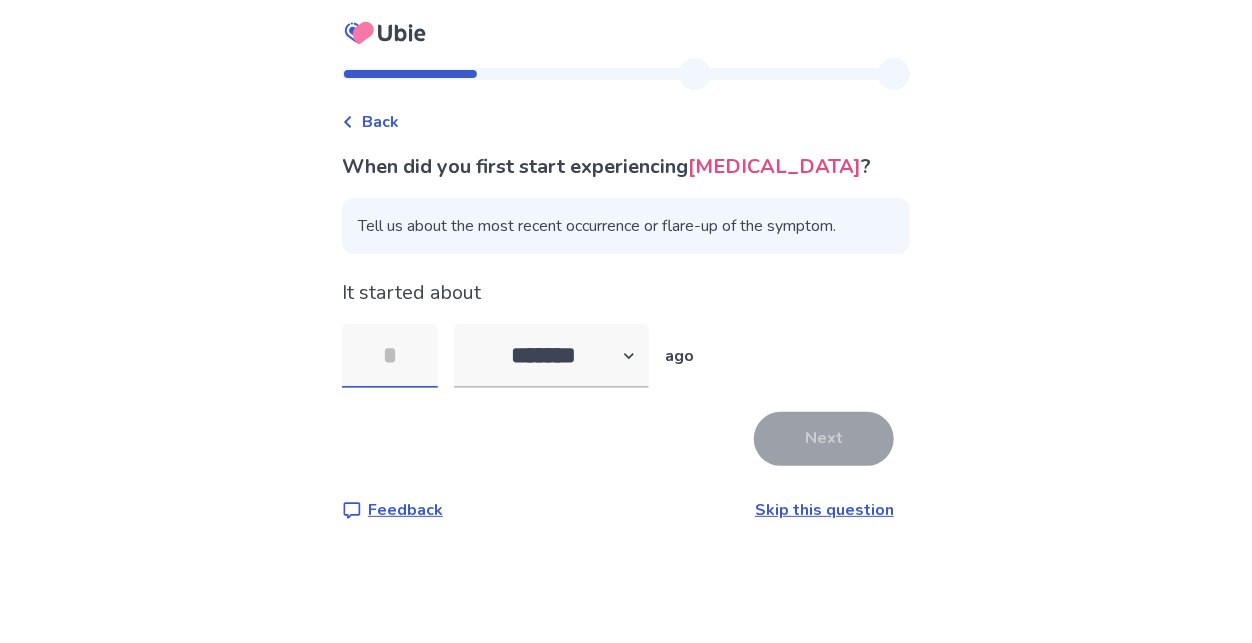 click at bounding box center [390, 356] 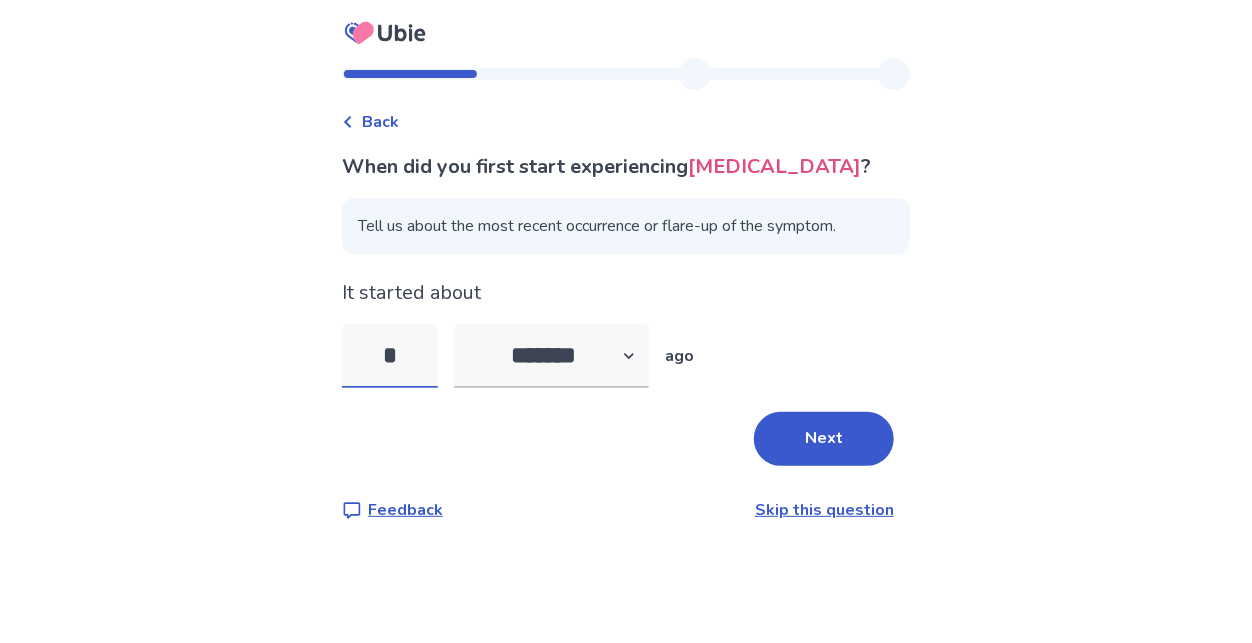 type on "*" 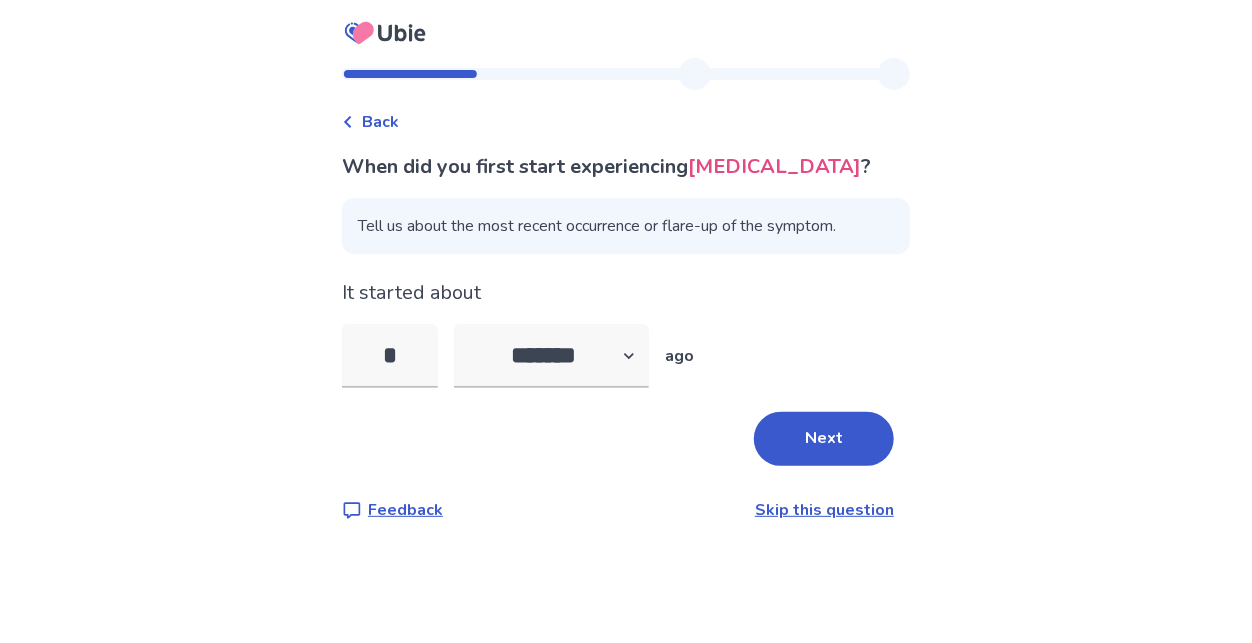 click on "When did you first start experiencing  menstrual cramps ? Tell us about the most recent occurrence or flare-up of the symptom. It started about  * ******* ****** ******* ******** *******  ago Next Feedback Skip this question" at bounding box center (626, 337) 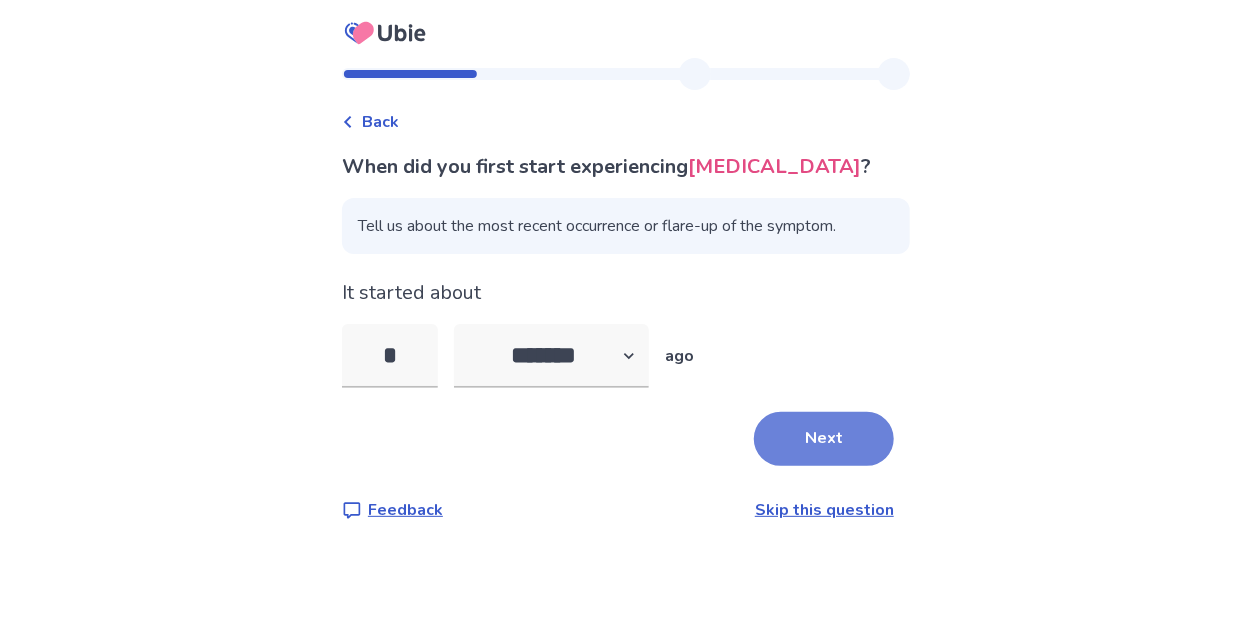 click on "Next" at bounding box center (824, 439) 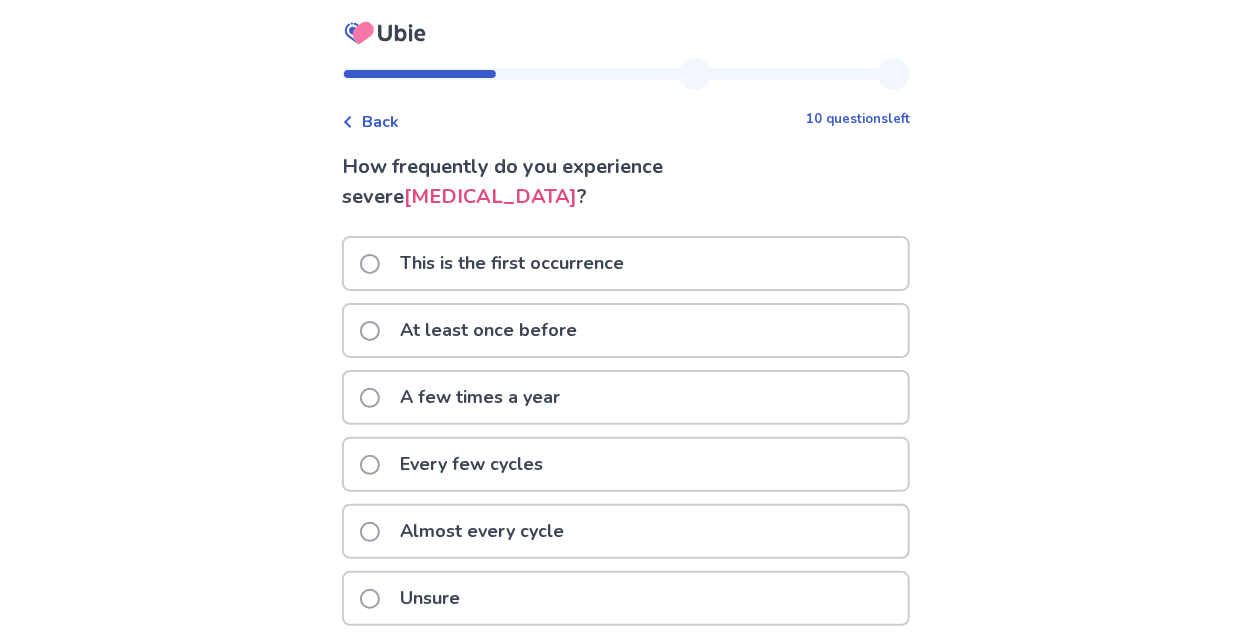 scroll, scrollTop: 80, scrollLeft: 0, axis: vertical 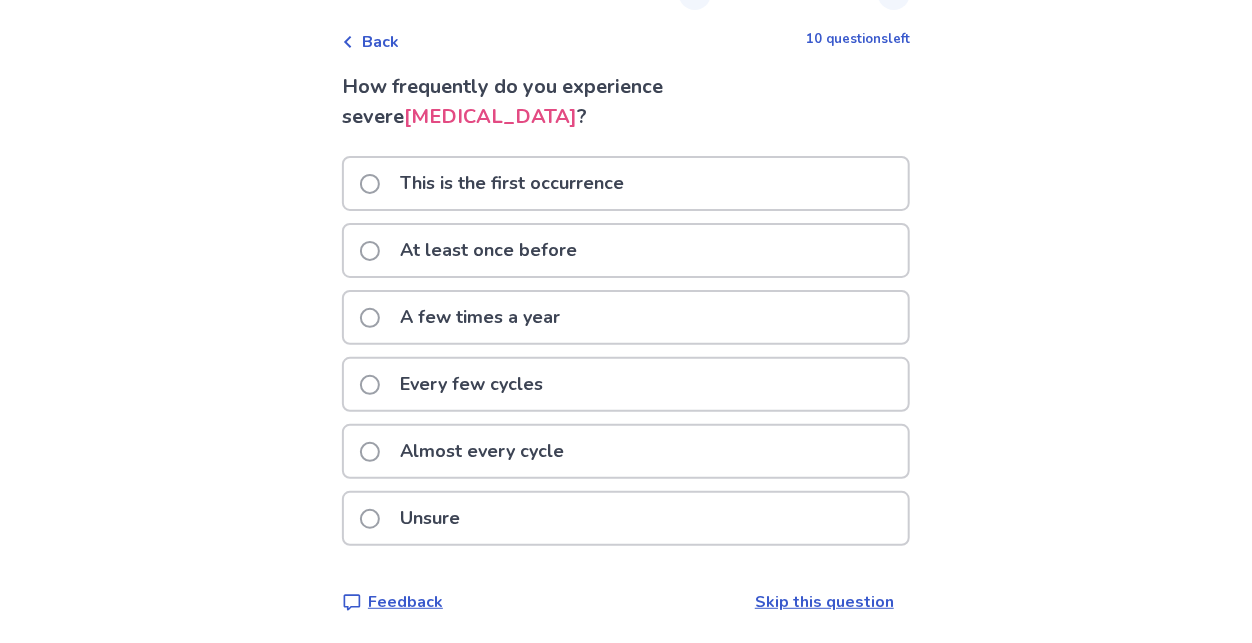 click on "Almost every cycle" at bounding box center (482, 451) 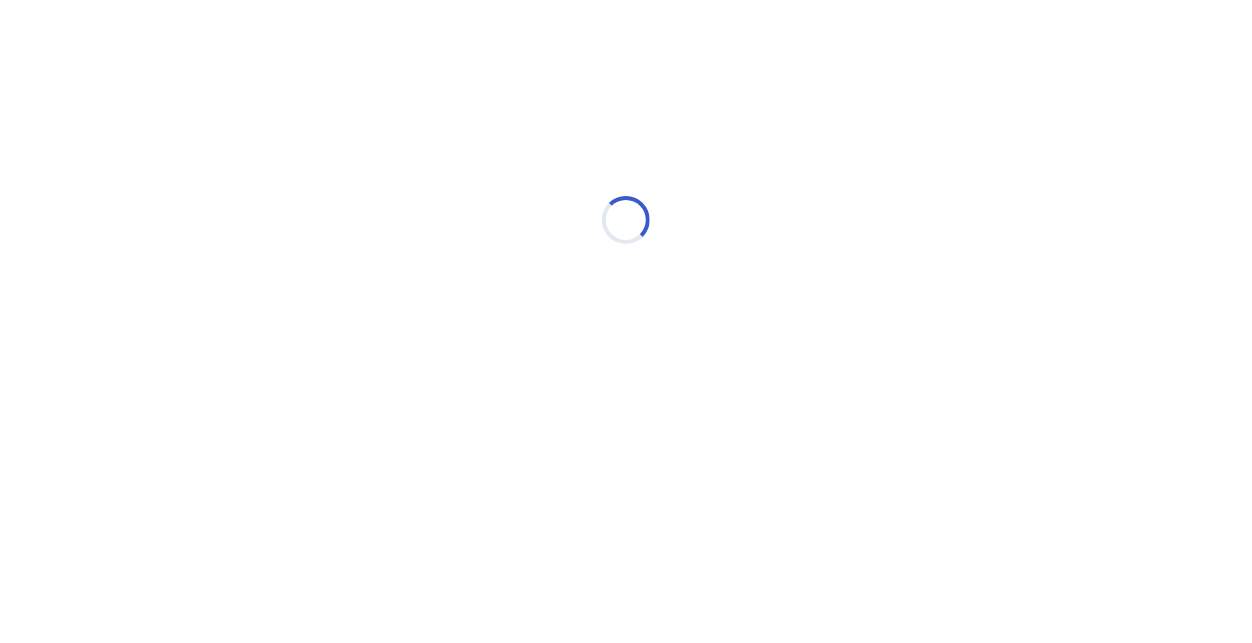 scroll, scrollTop: 0, scrollLeft: 0, axis: both 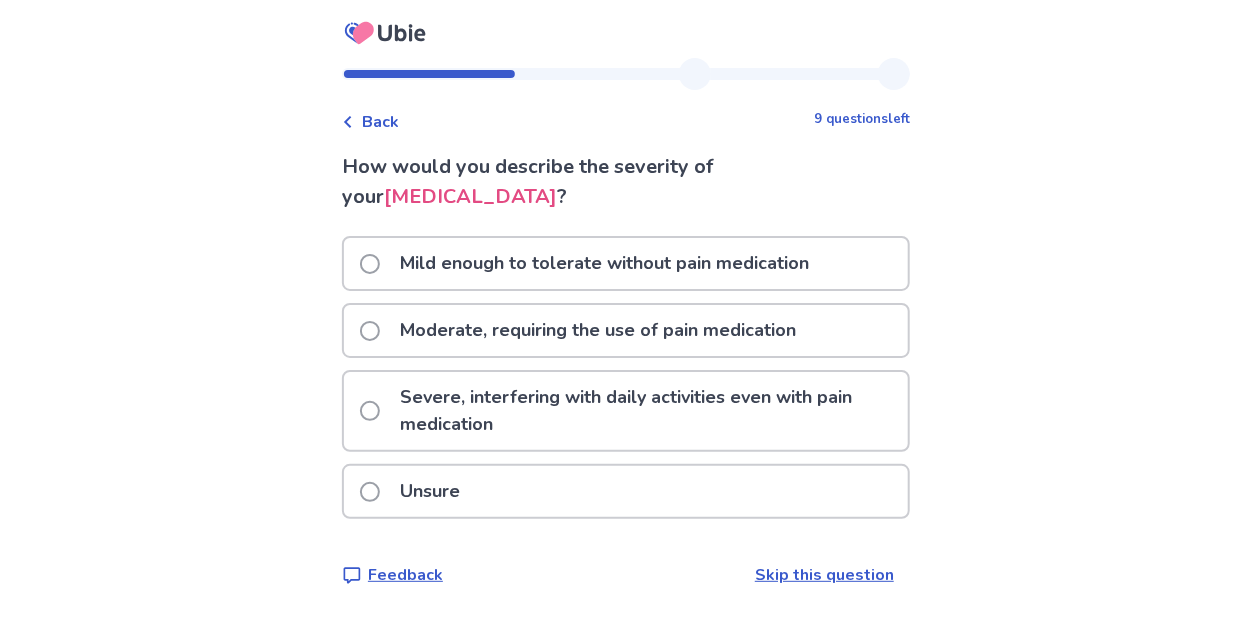 click on "Severe, interfering with daily activities even with pain medication" at bounding box center (648, 411) 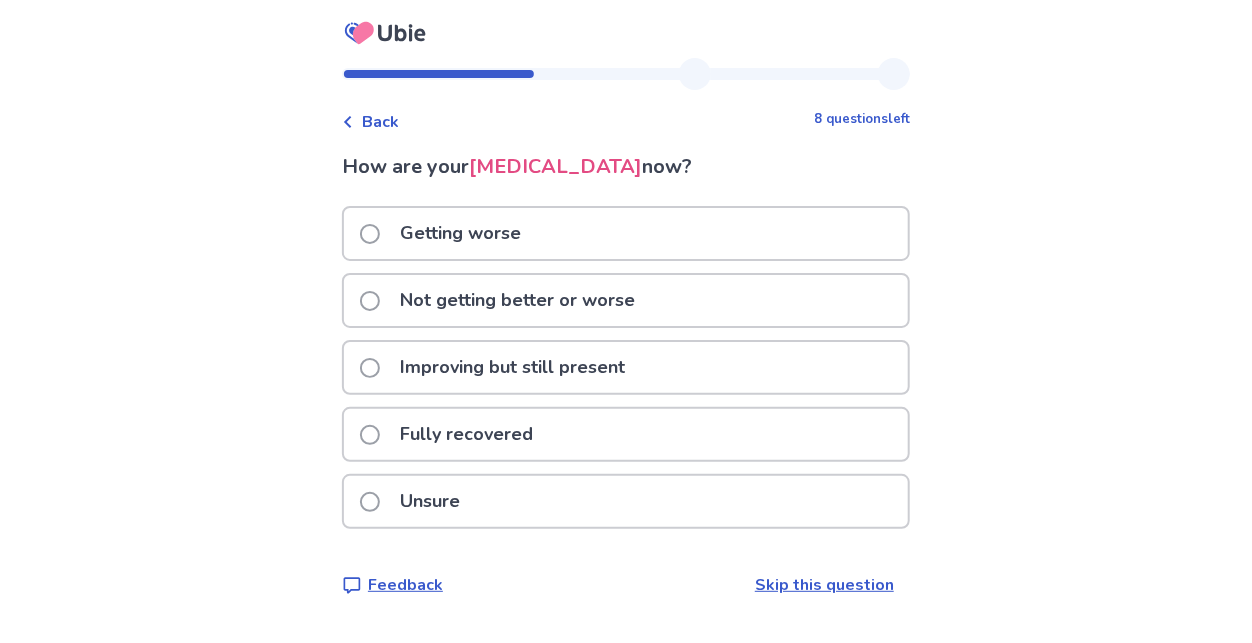click on "Improving but still present" at bounding box center (512, 367) 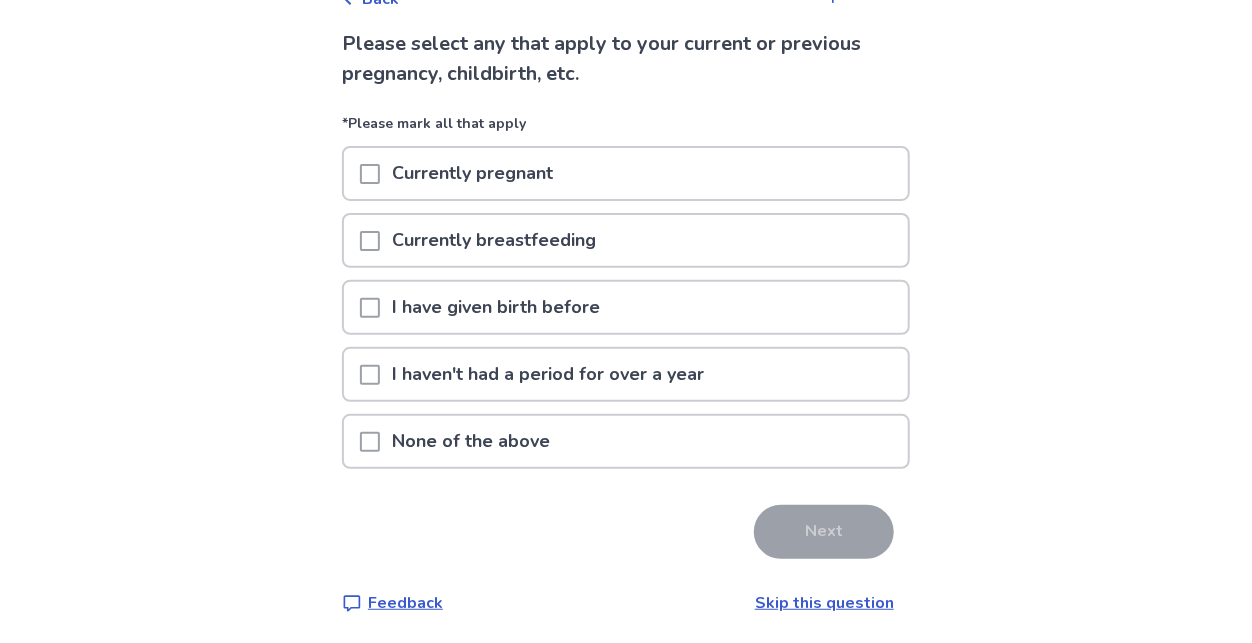 scroll, scrollTop: 125, scrollLeft: 0, axis: vertical 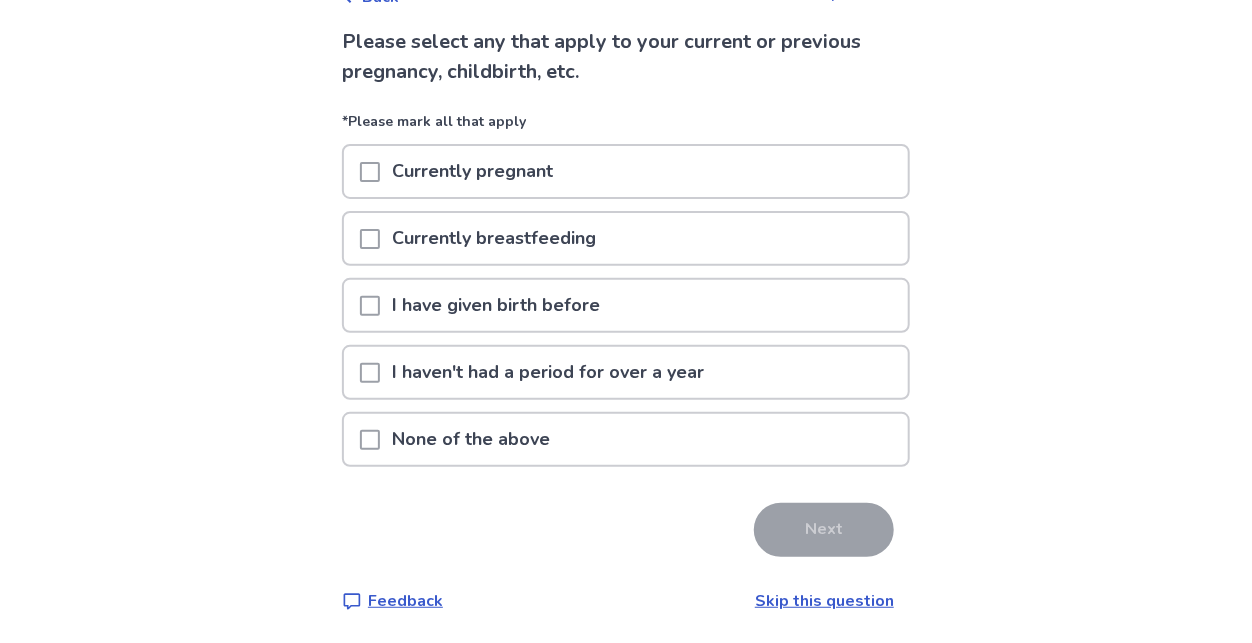 click on "None of the above" at bounding box center [471, 439] 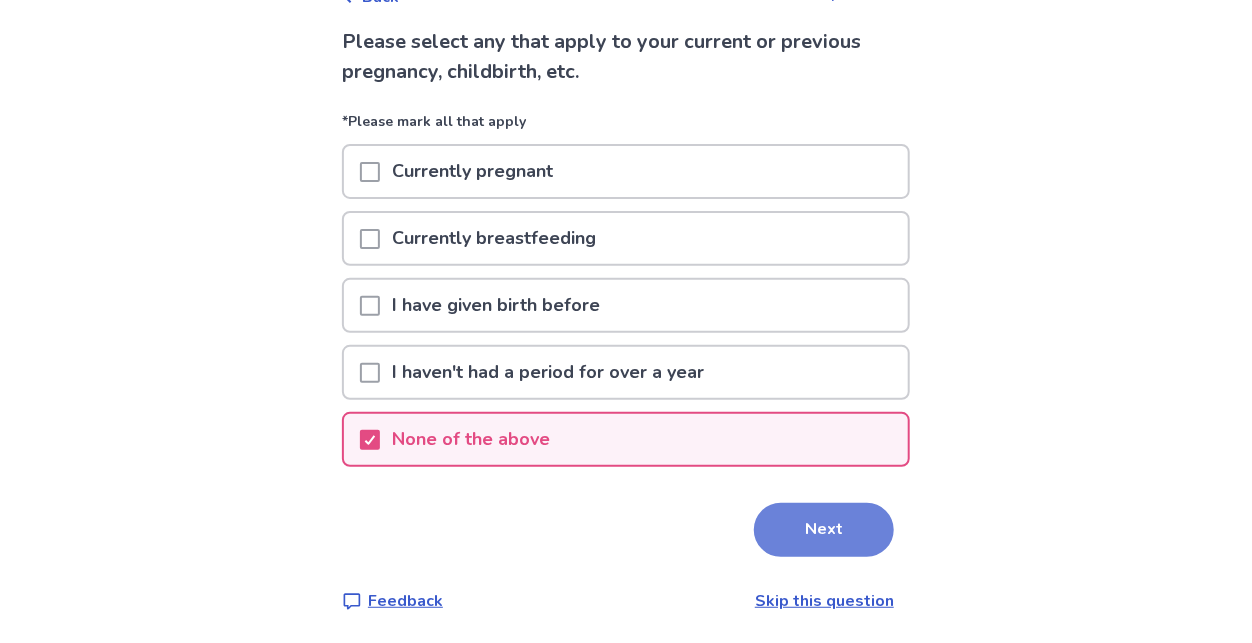 click on "Next" at bounding box center (824, 530) 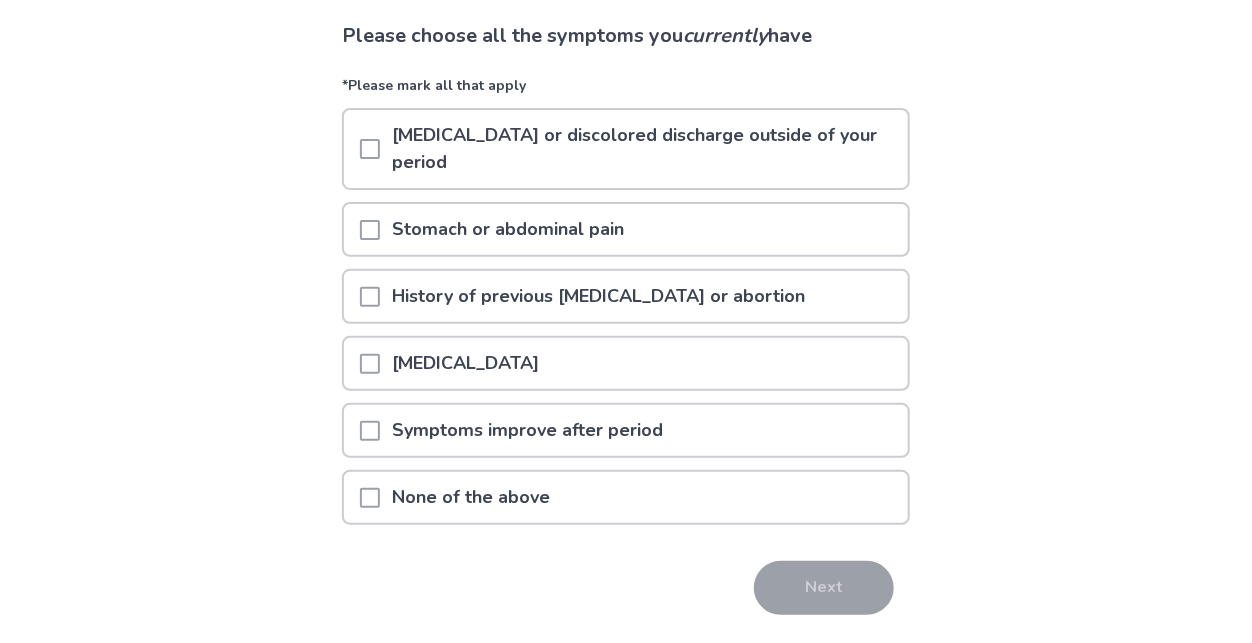 click at bounding box center (370, 364) 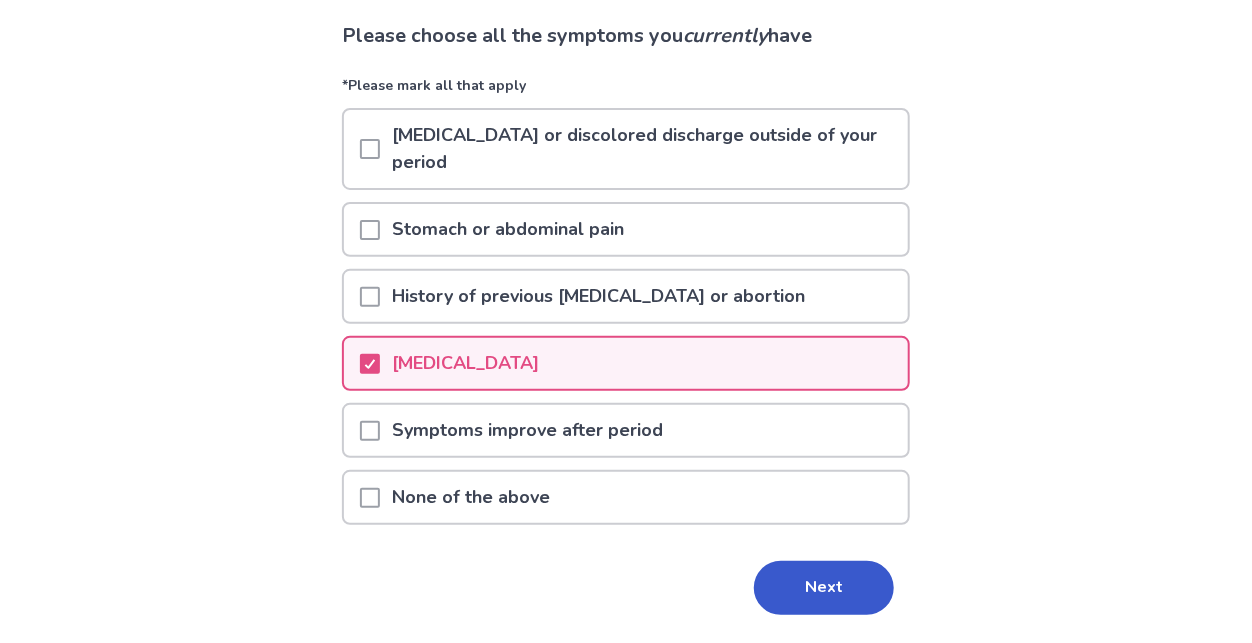 click at bounding box center [370, 230] 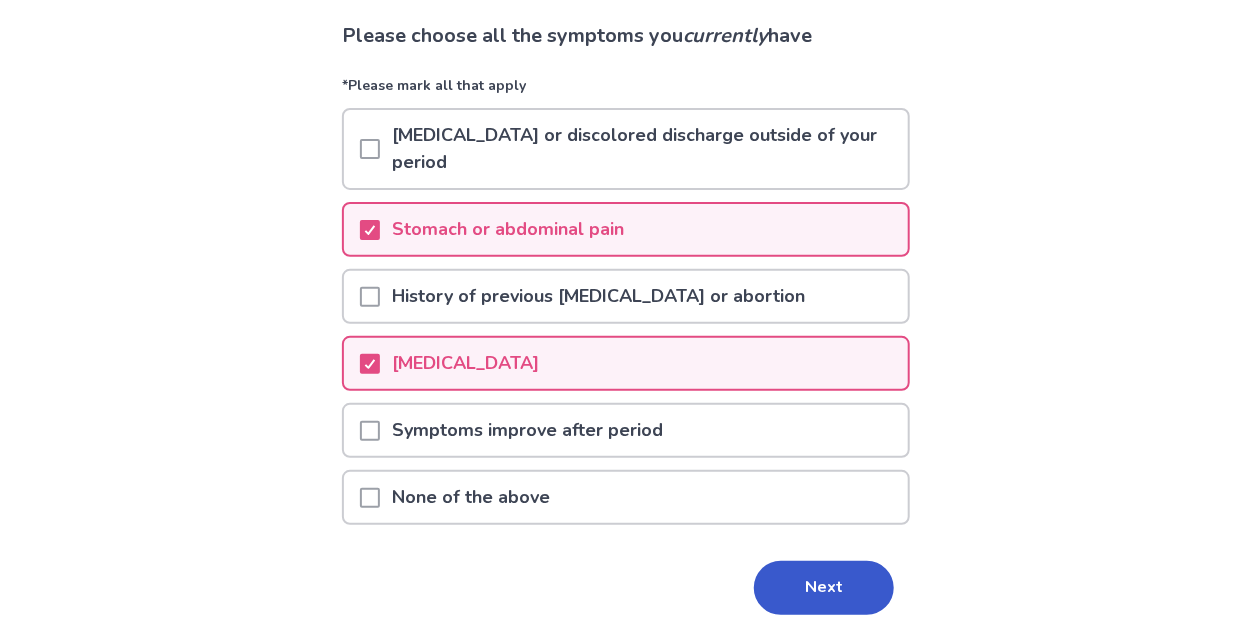 click at bounding box center (370, 431) 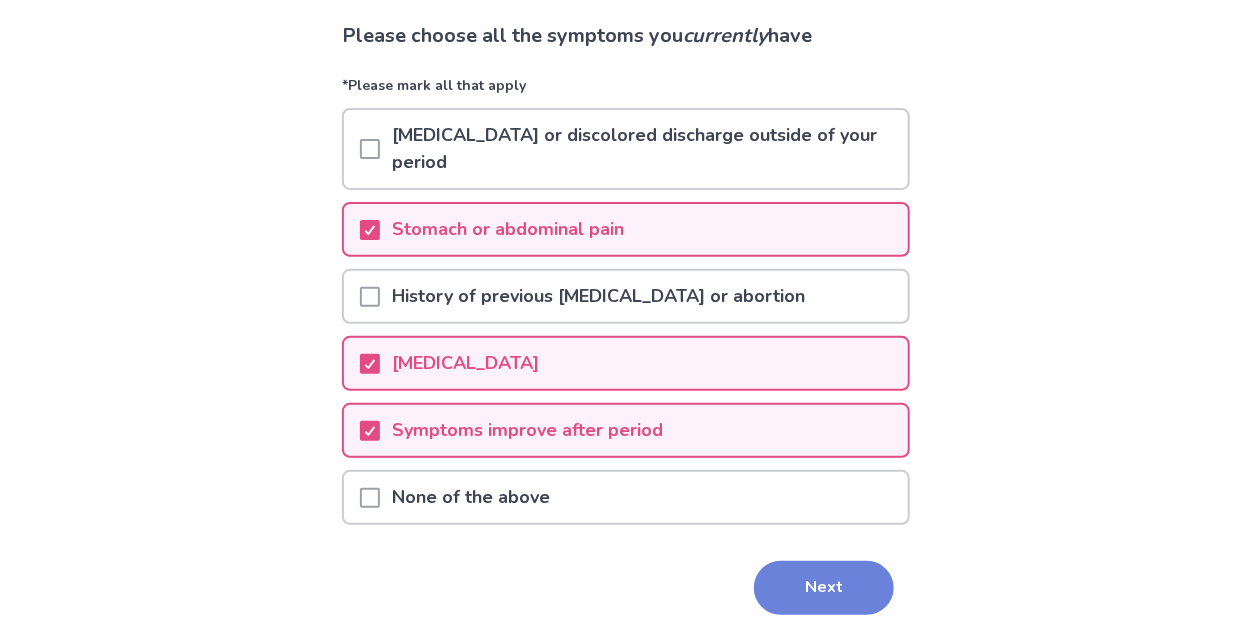 click on "Next" at bounding box center (824, 588) 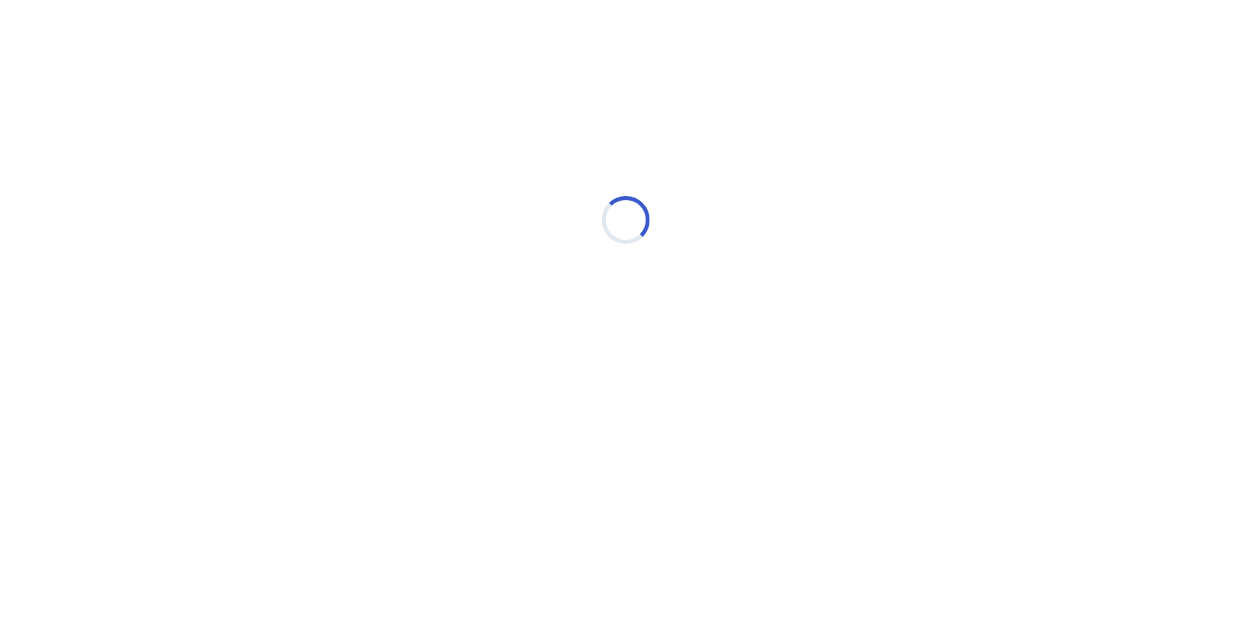 scroll, scrollTop: 0, scrollLeft: 0, axis: both 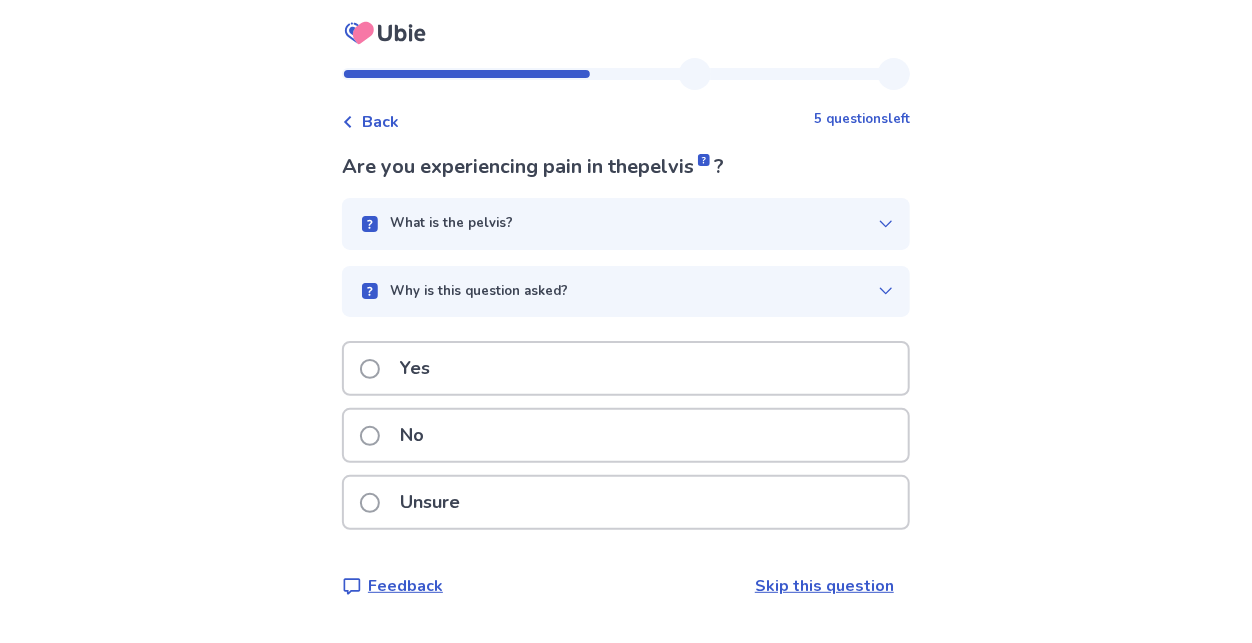 click on "What is the pelvis?" at bounding box center [626, 224] 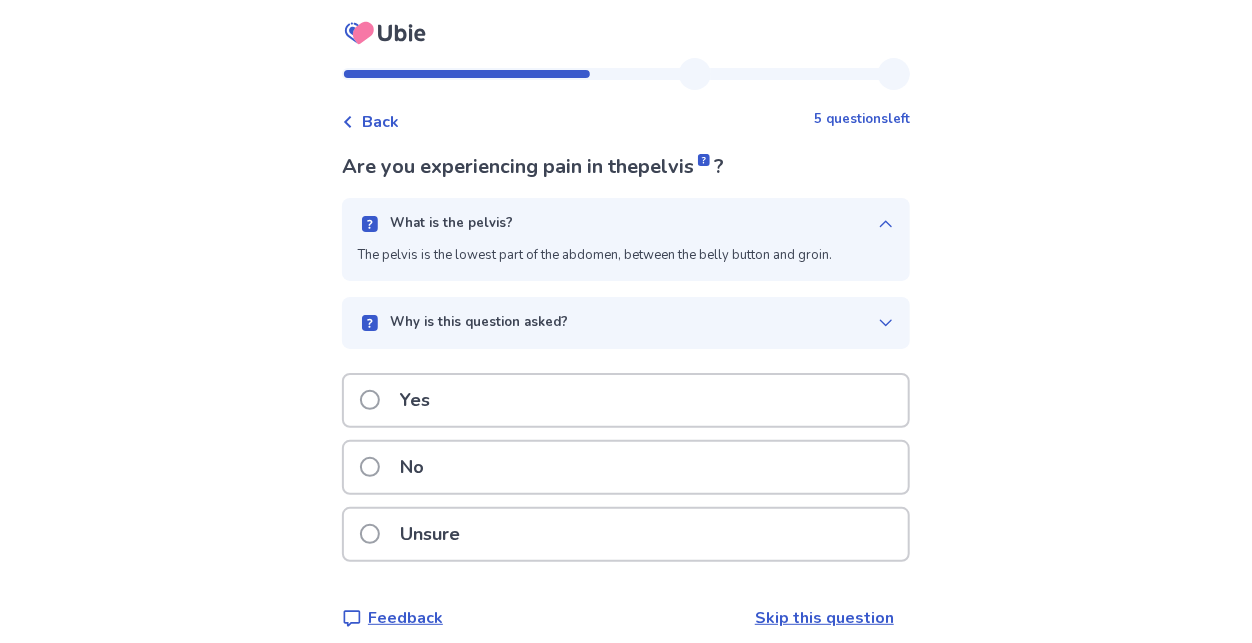 click on "Why is this question asked?" at bounding box center [626, 323] 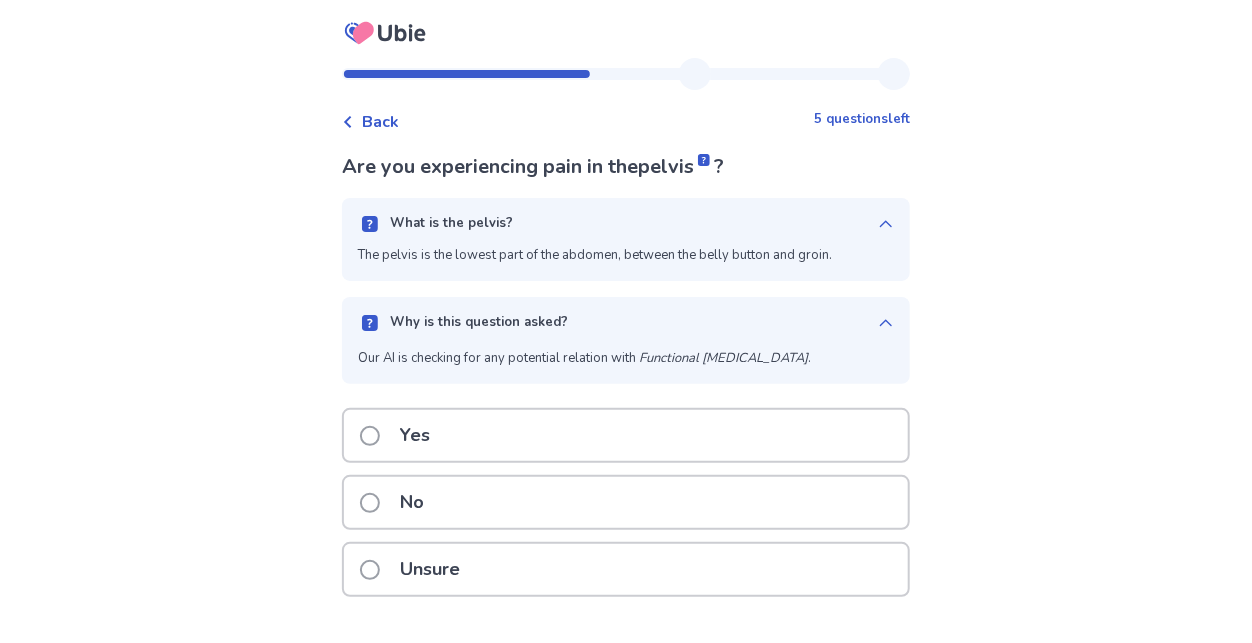 click on "Why is this question asked?" at bounding box center (626, 323) 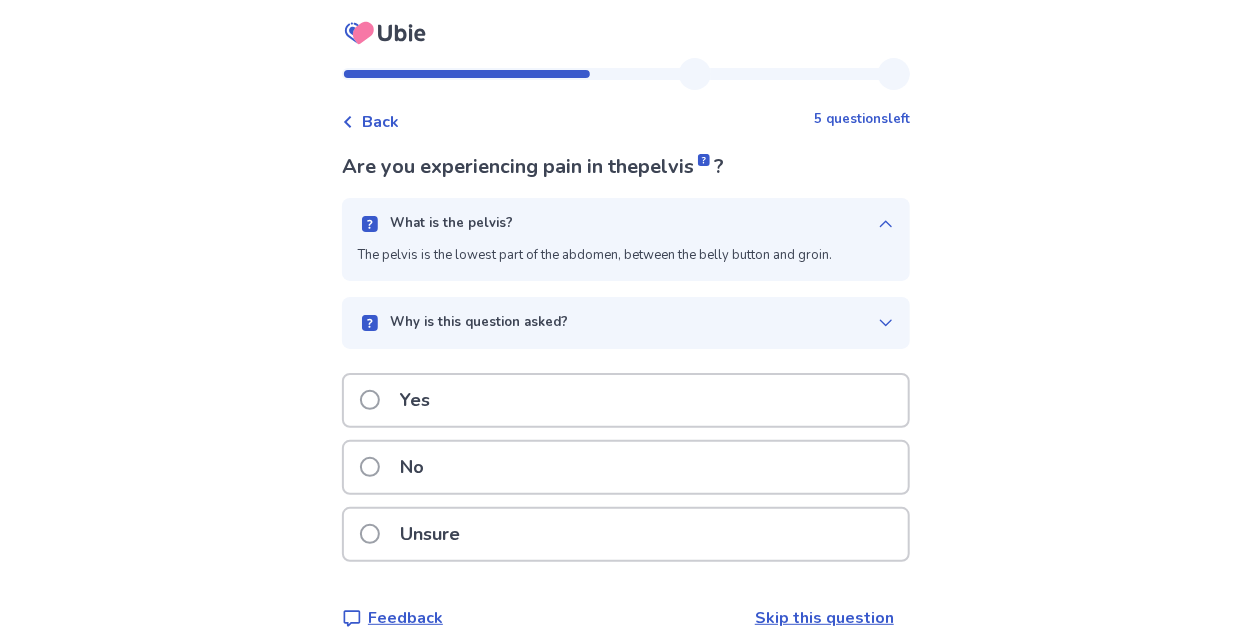 click on "Why is this question asked?" at bounding box center (626, 323) 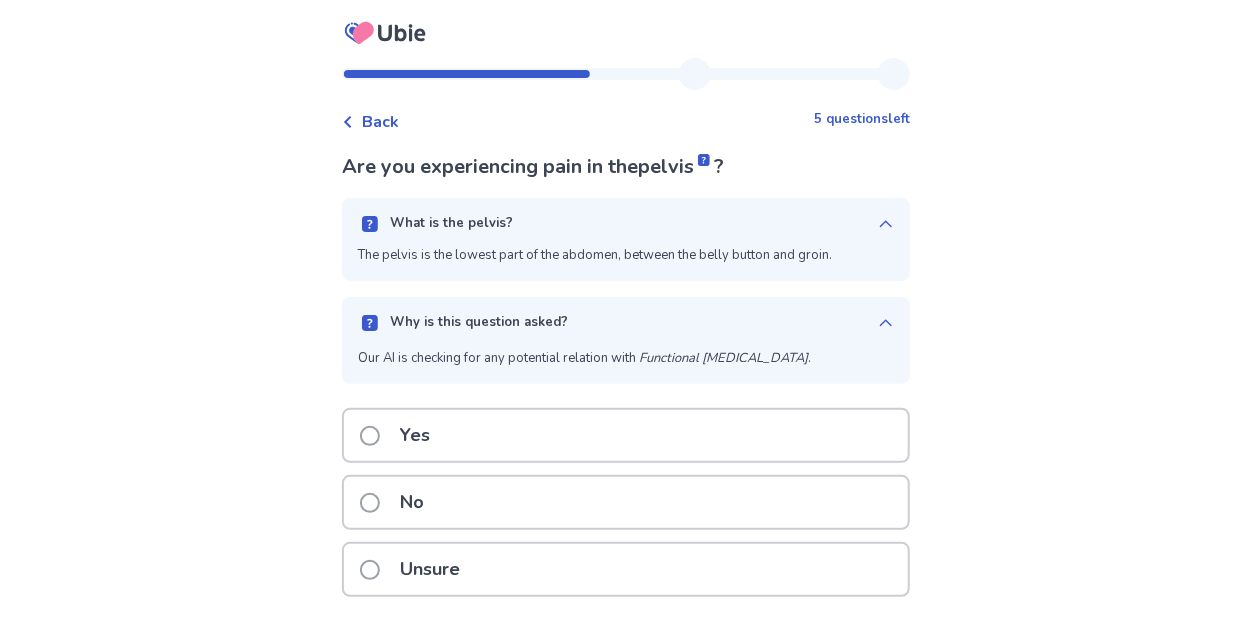click on "Why is this question asked?" at bounding box center (626, 323) 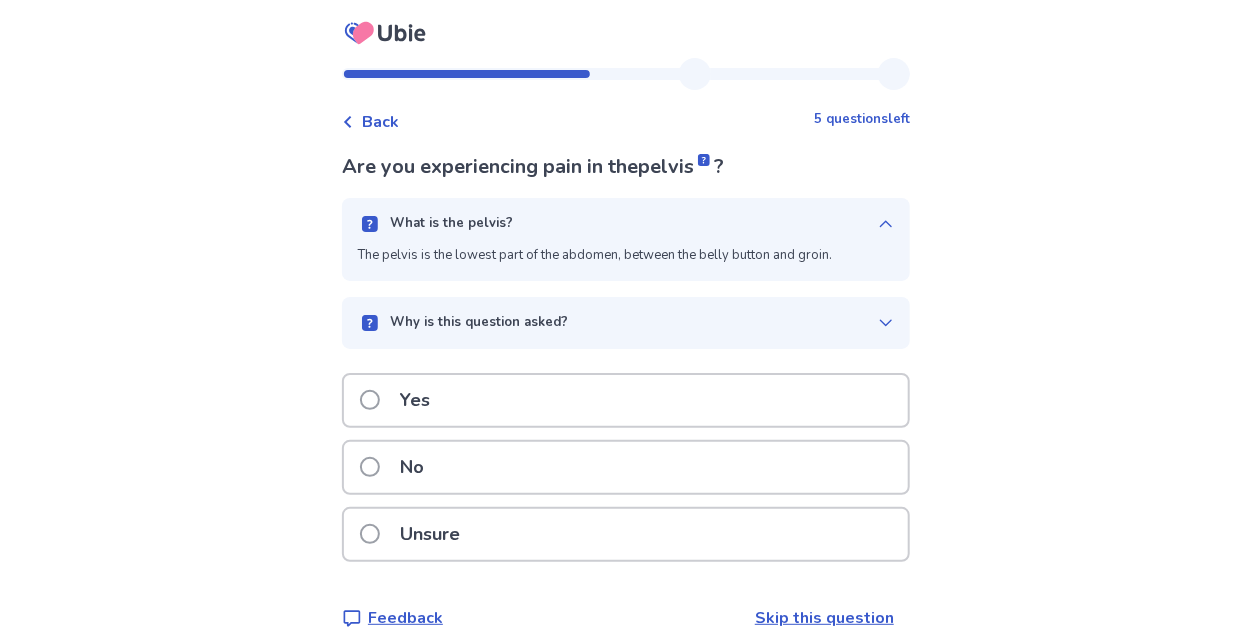 click on "Yes" at bounding box center [626, 400] 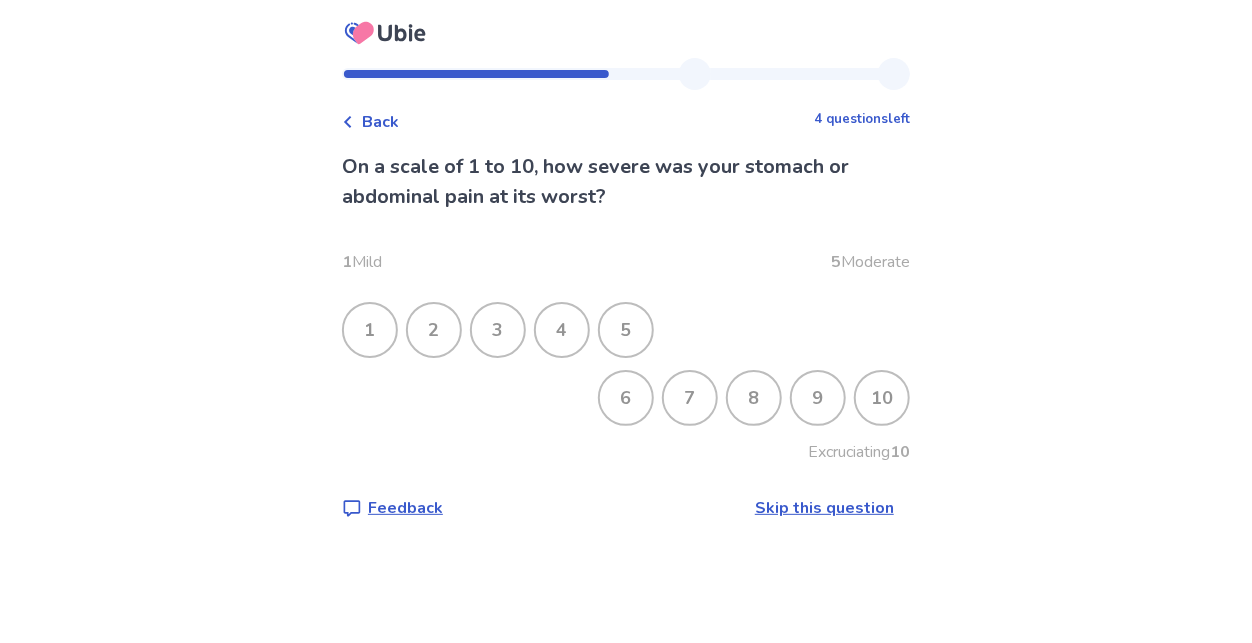 click on "10" at bounding box center (882, 398) 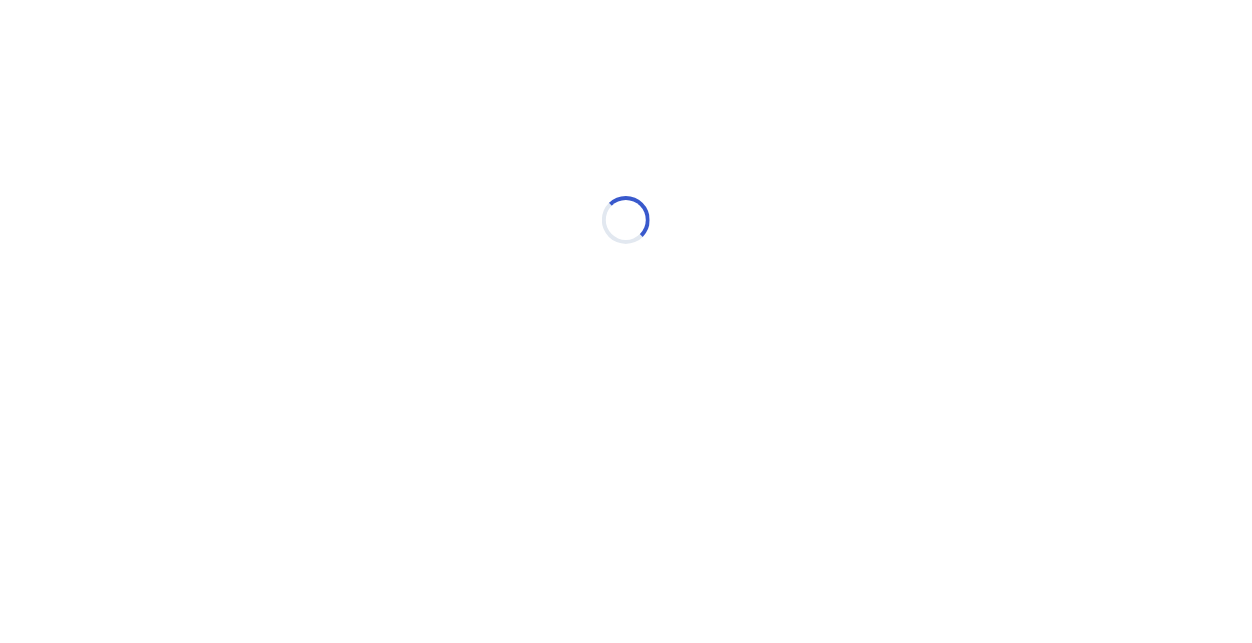 select on "*" 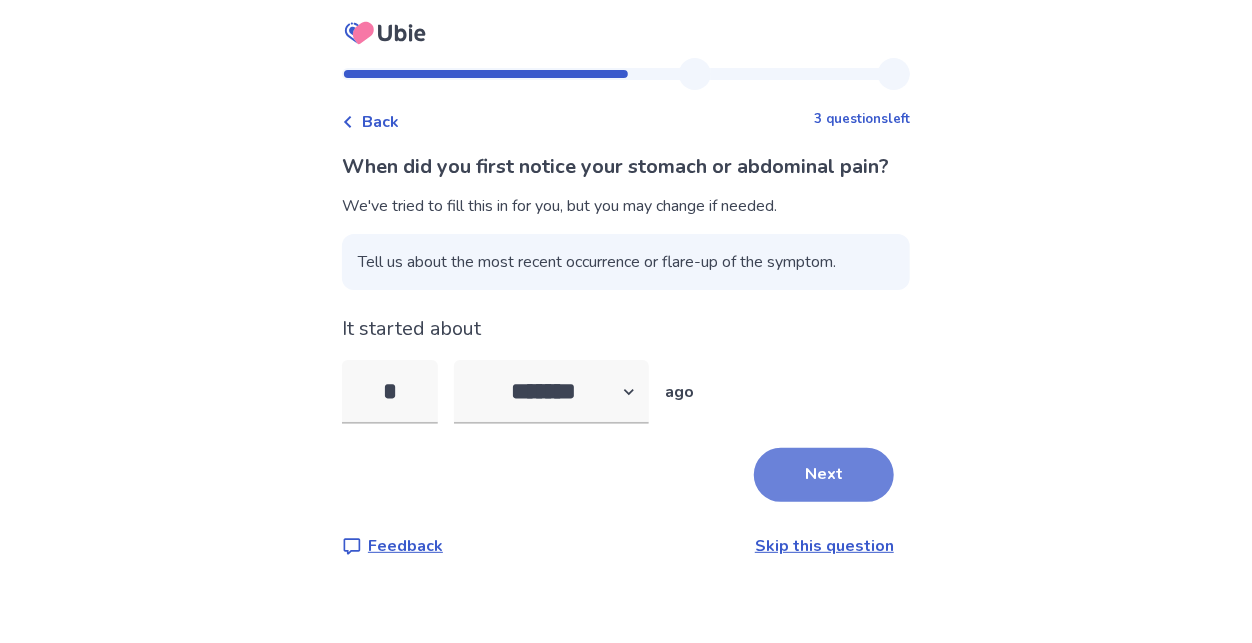 click on "Next" at bounding box center [824, 475] 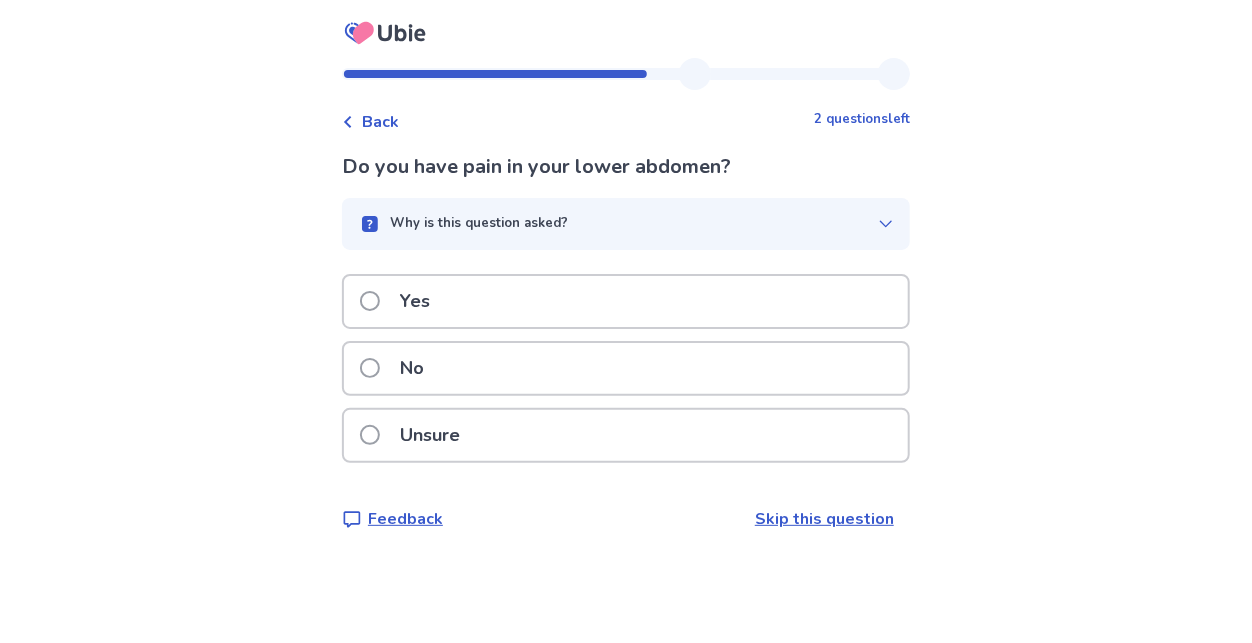 click on "Yes" at bounding box center (626, 301) 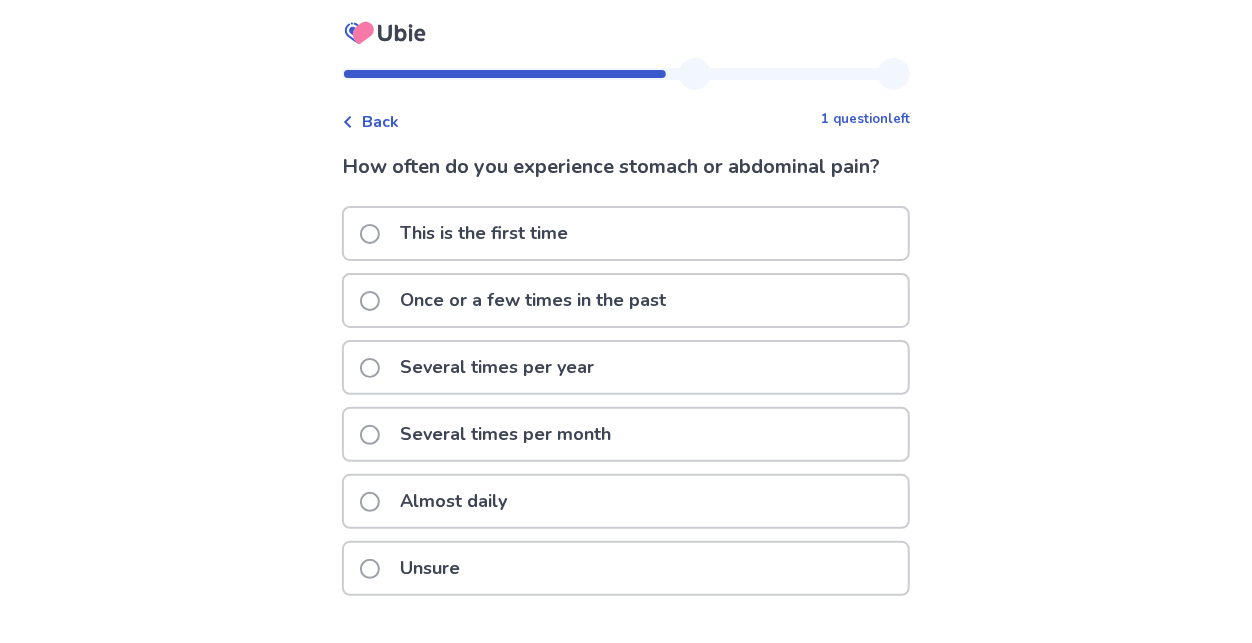 scroll, scrollTop: 51, scrollLeft: 0, axis: vertical 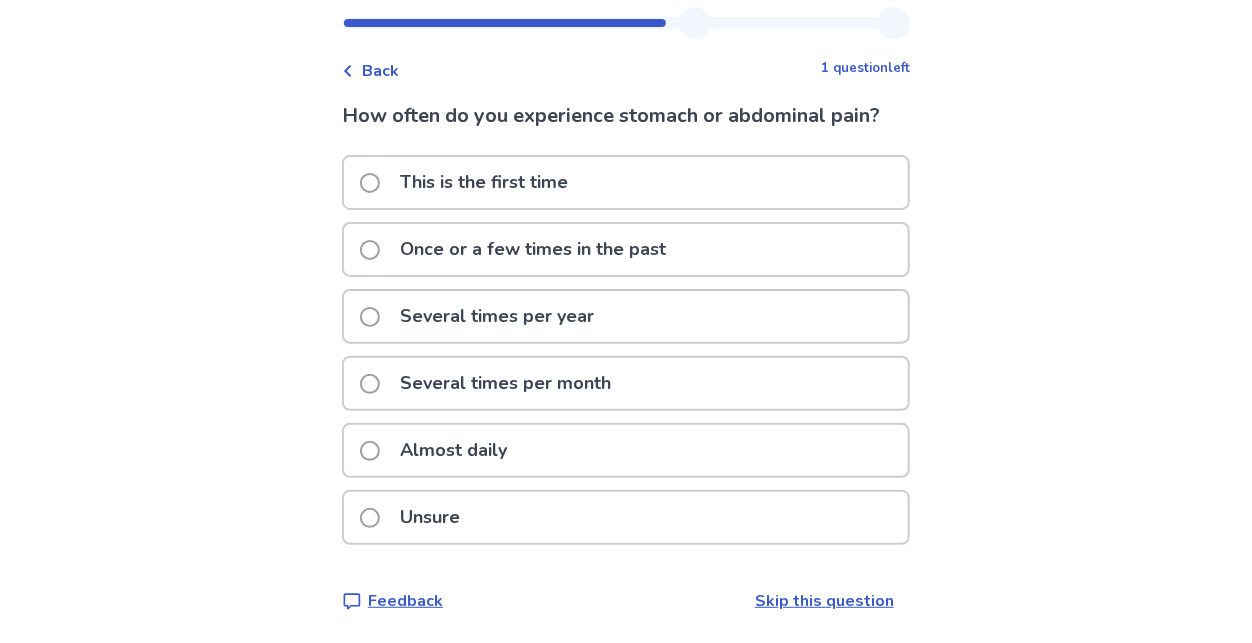 click on "Several times per month" at bounding box center (505, 383) 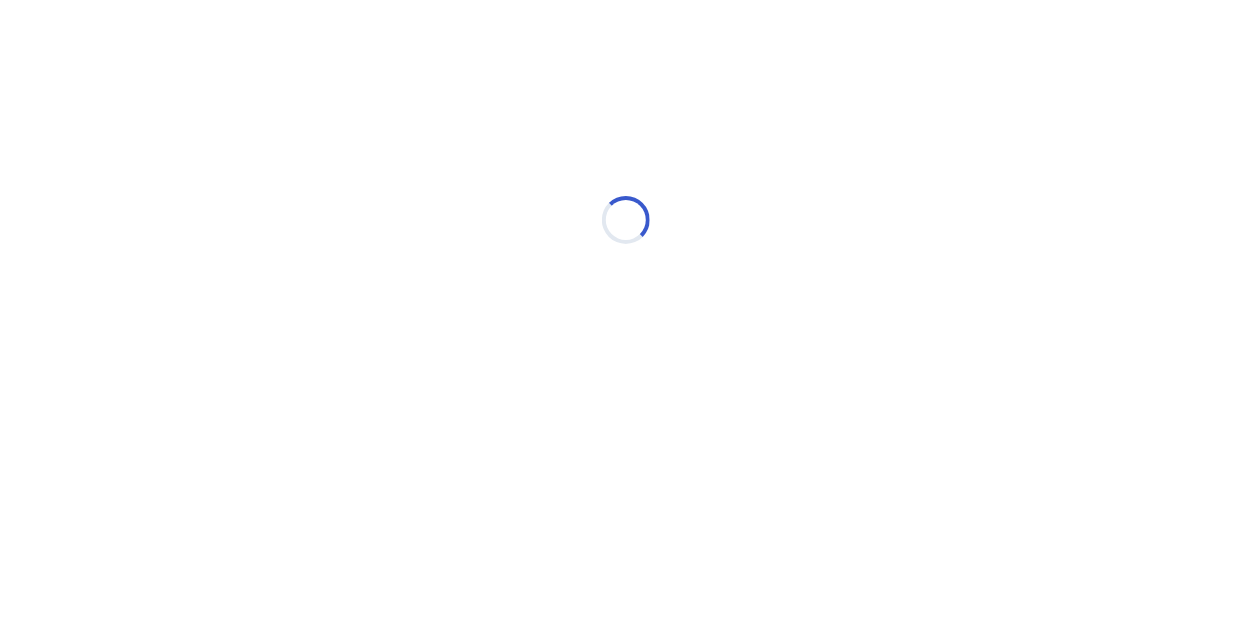 scroll, scrollTop: 0, scrollLeft: 0, axis: both 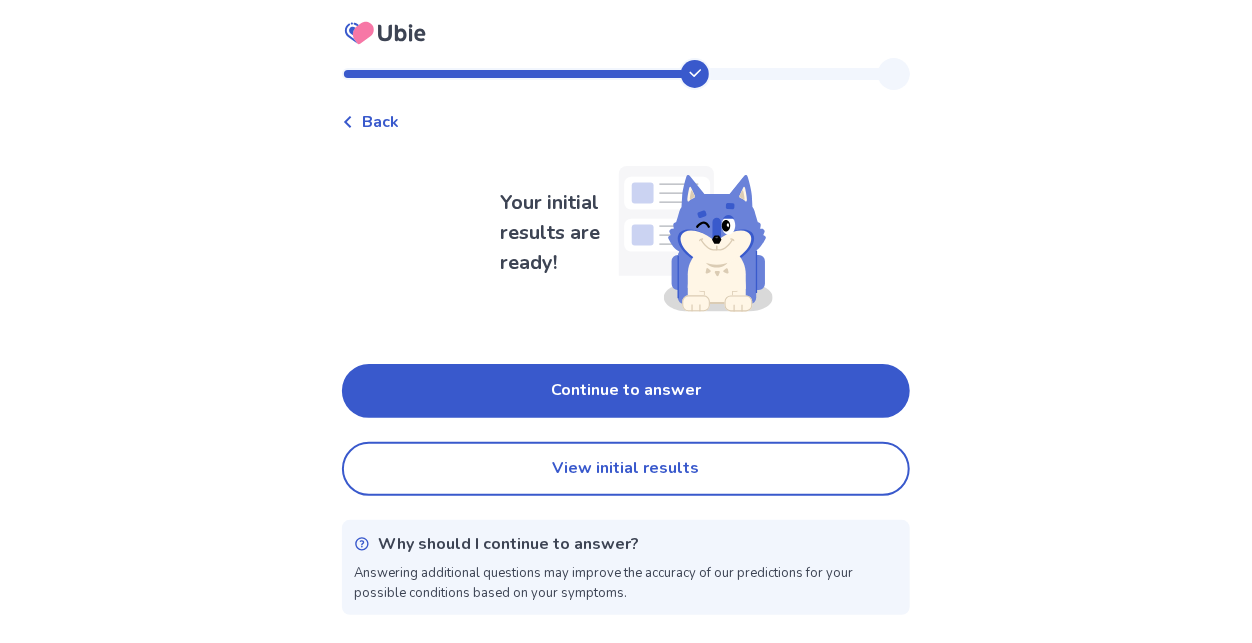 click on "Continue to answer" at bounding box center [626, 391] 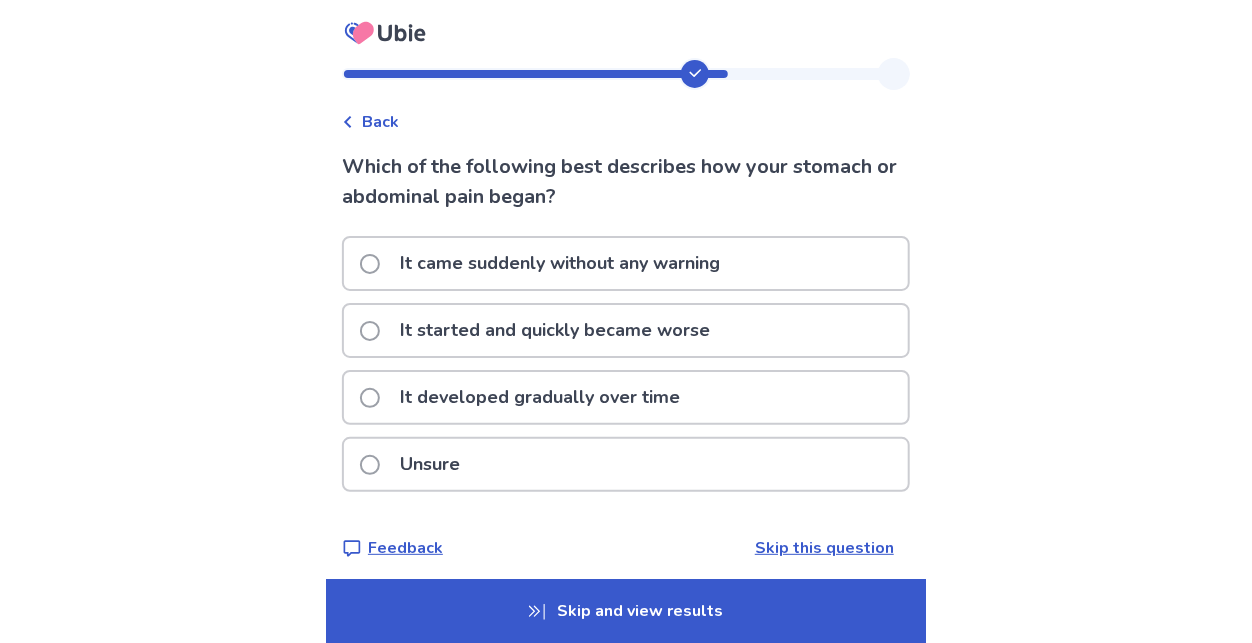 click on "It came suddenly without any warning" at bounding box center (560, 263) 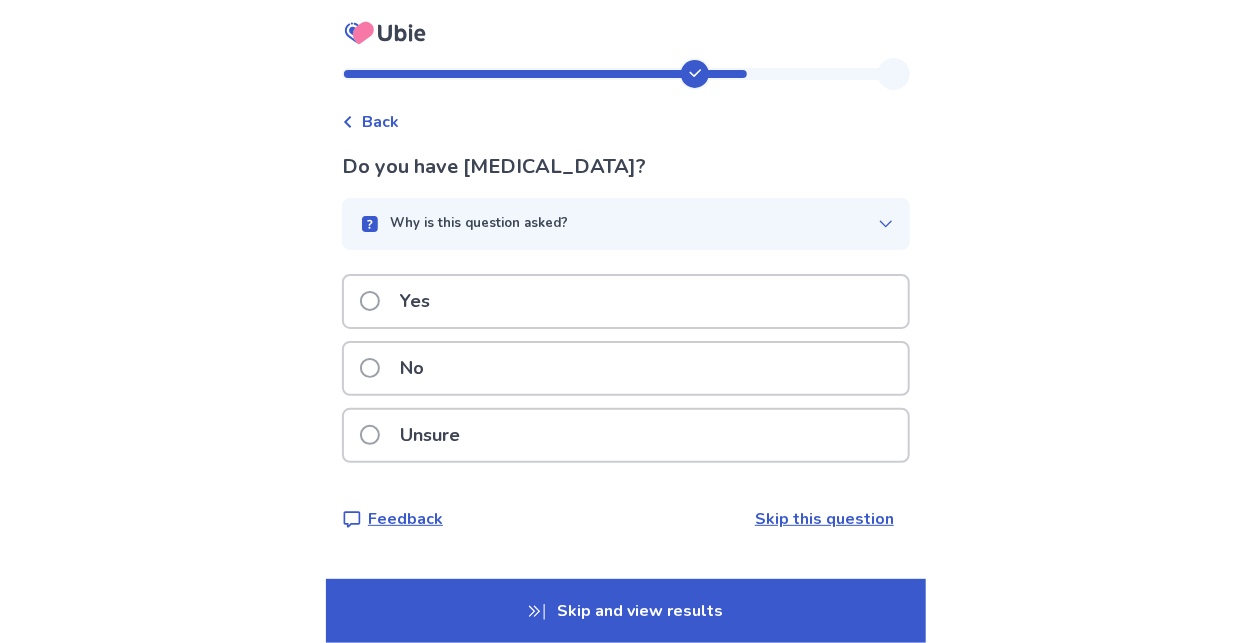 click on "No" at bounding box center [626, 368] 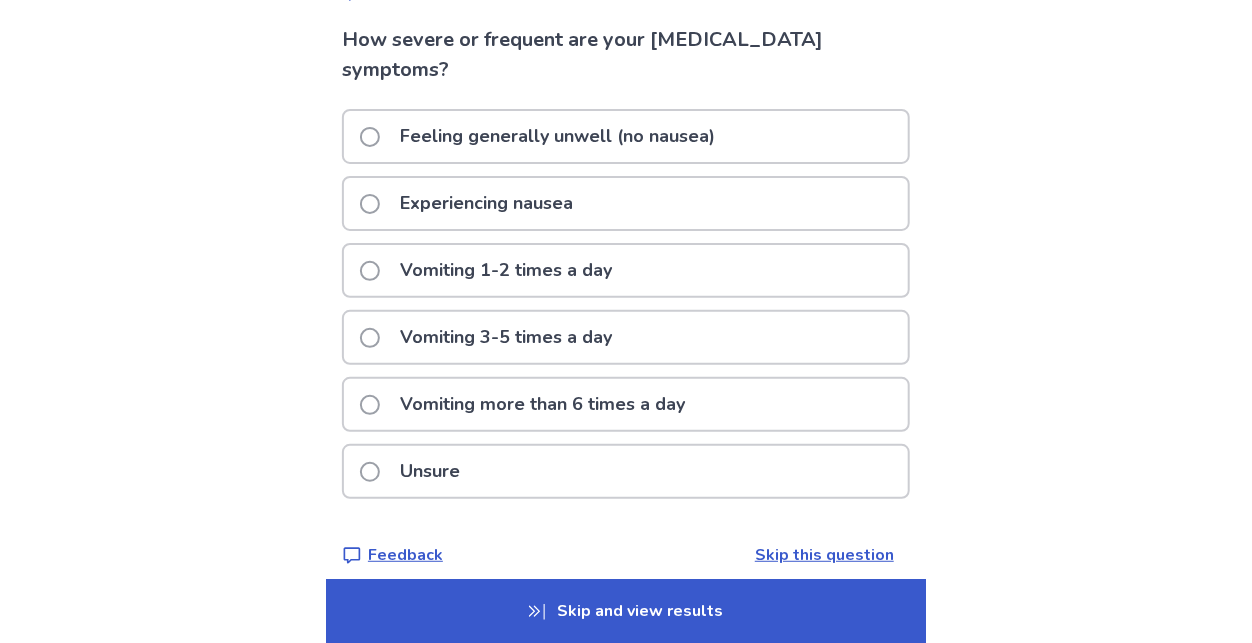 scroll, scrollTop: 121, scrollLeft: 0, axis: vertical 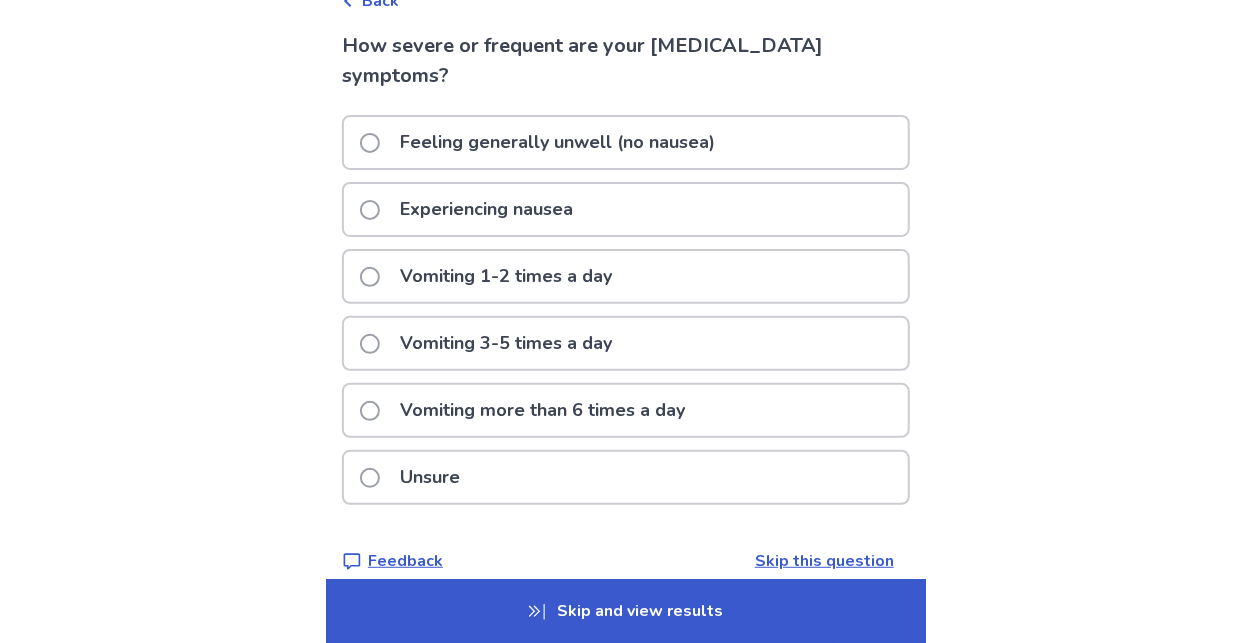 click on "Experiencing nausea" at bounding box center (472, 209) 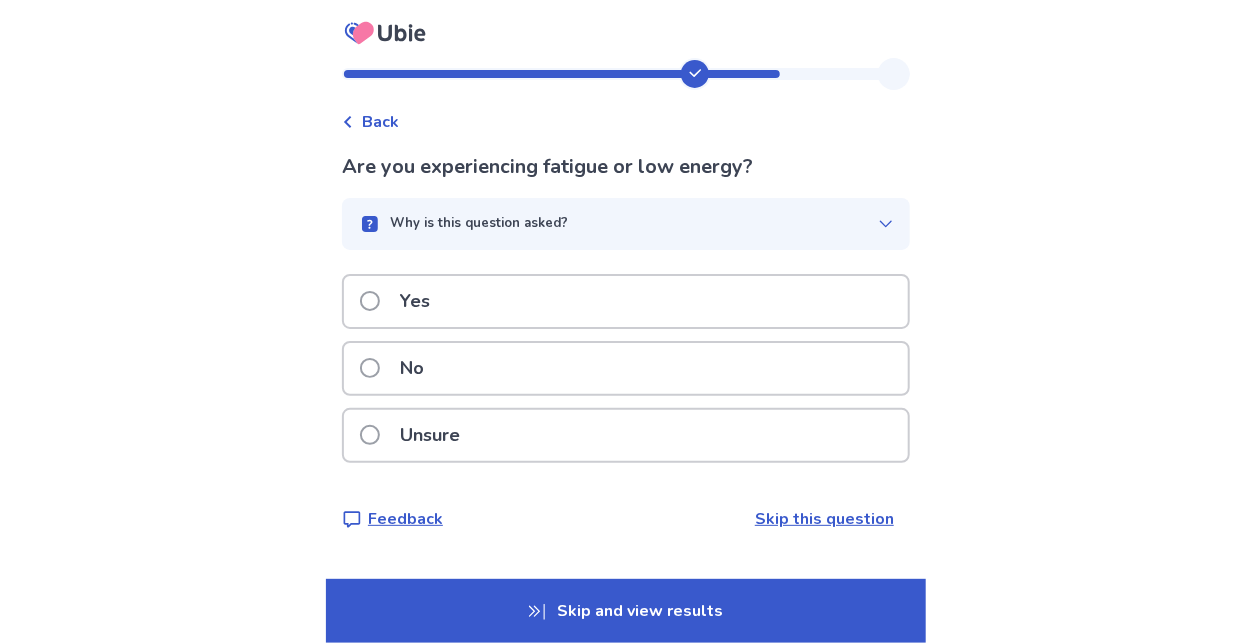 click on "Why is this question asked?" at bounding box center [626, 224] 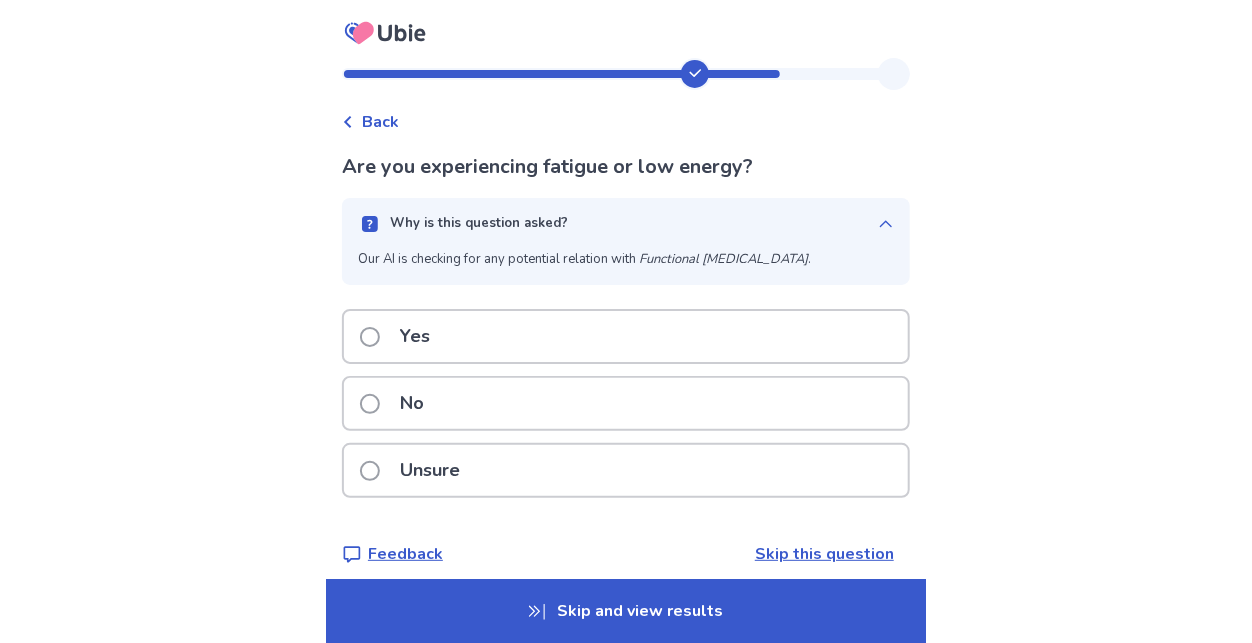 click on "Are you experiencing fatigue or low energy? Why is this question asked?   Our AI is checking for any potential relation with   Functional Dysmenorrhea . Yes No Unsure Feedback Skip this question" at bounding box center [626, 359] 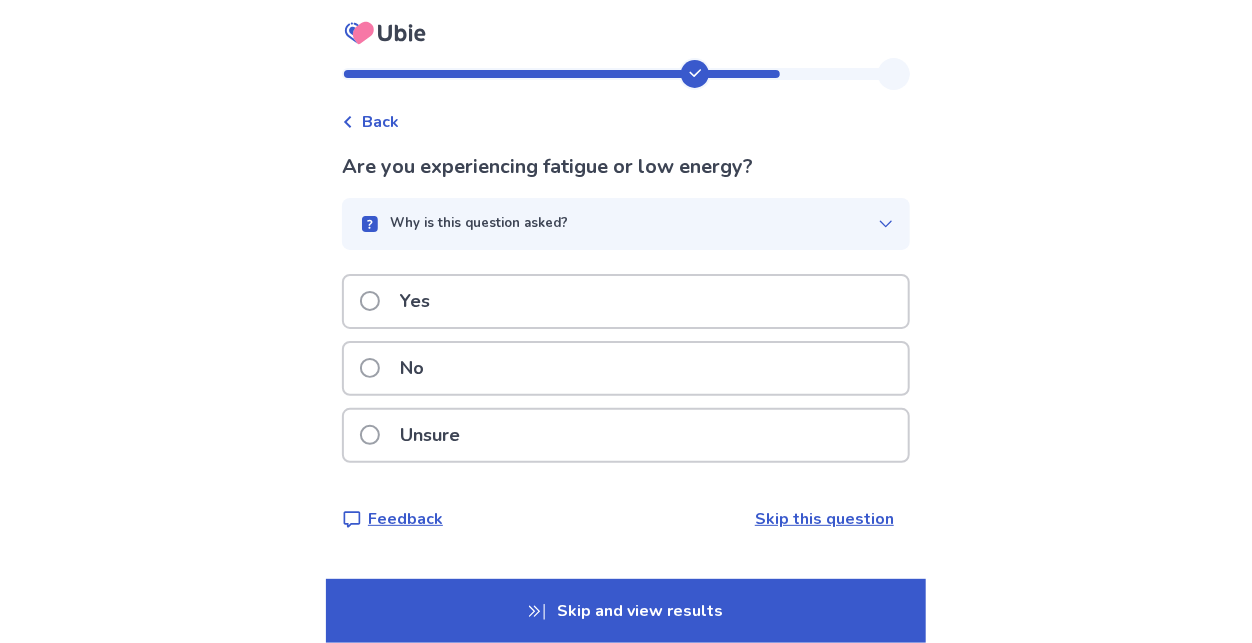 click on "Yes" at bounding box center (415, 301) 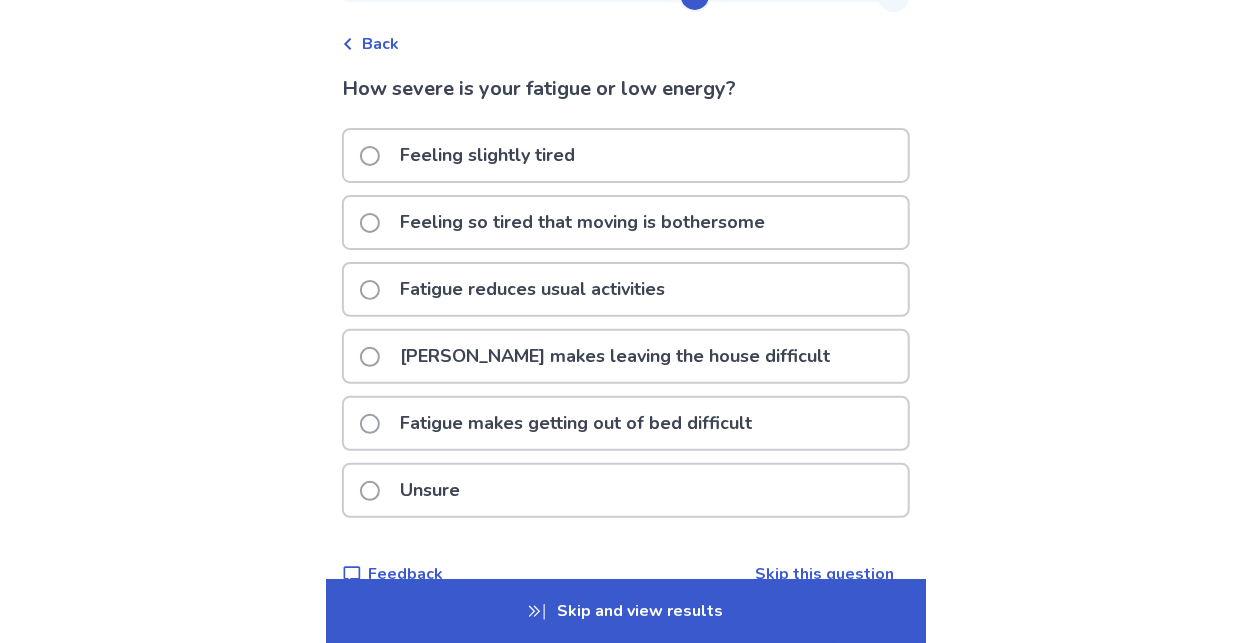 scroll, scrollTop: 115, scrollLeft: 0, axis: vertical 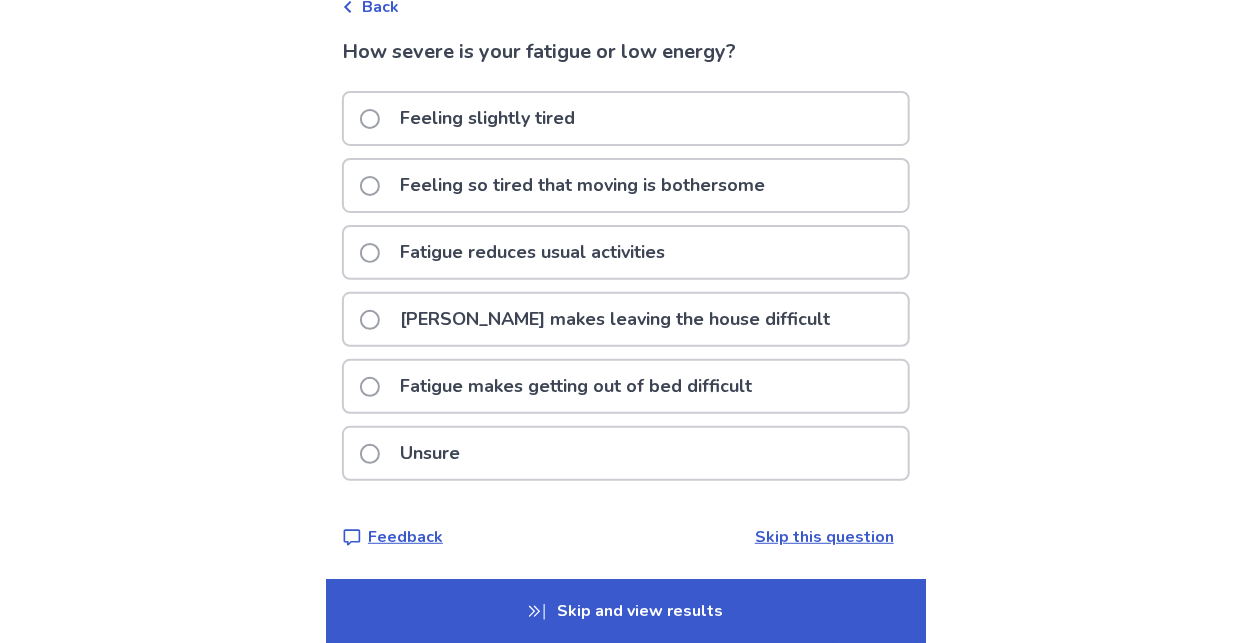 click on "Feeling slightly tired" at bounding box center (473, 118) 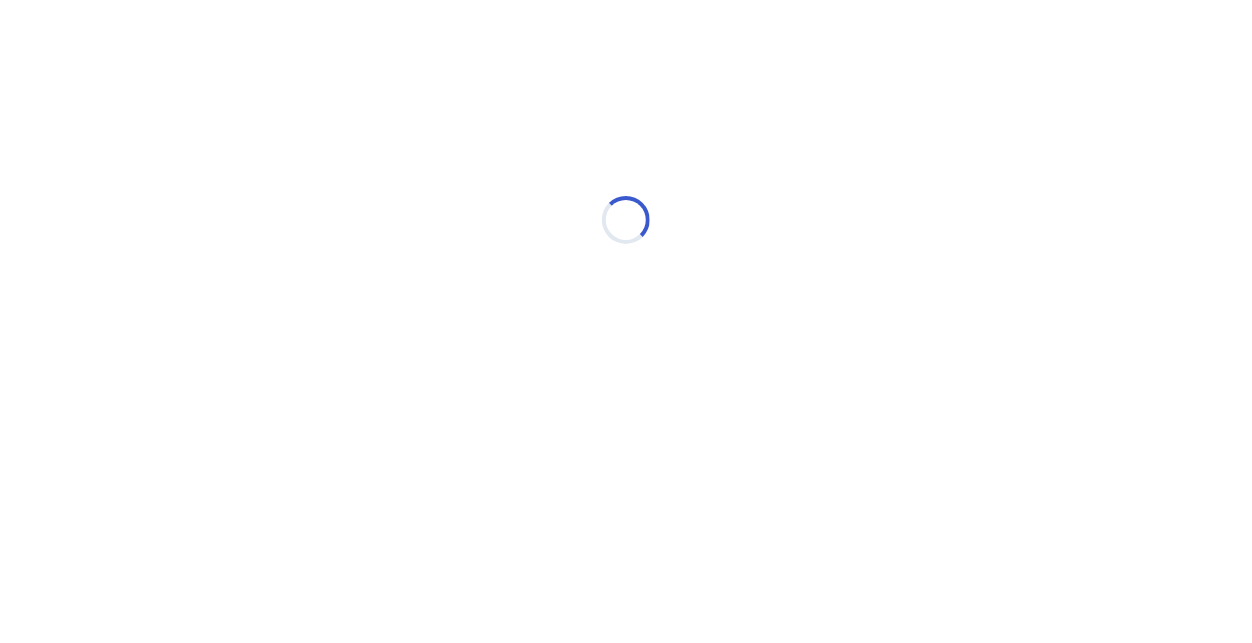 scroll, scrollTop: 0, scrollLeft: 0, axis: both 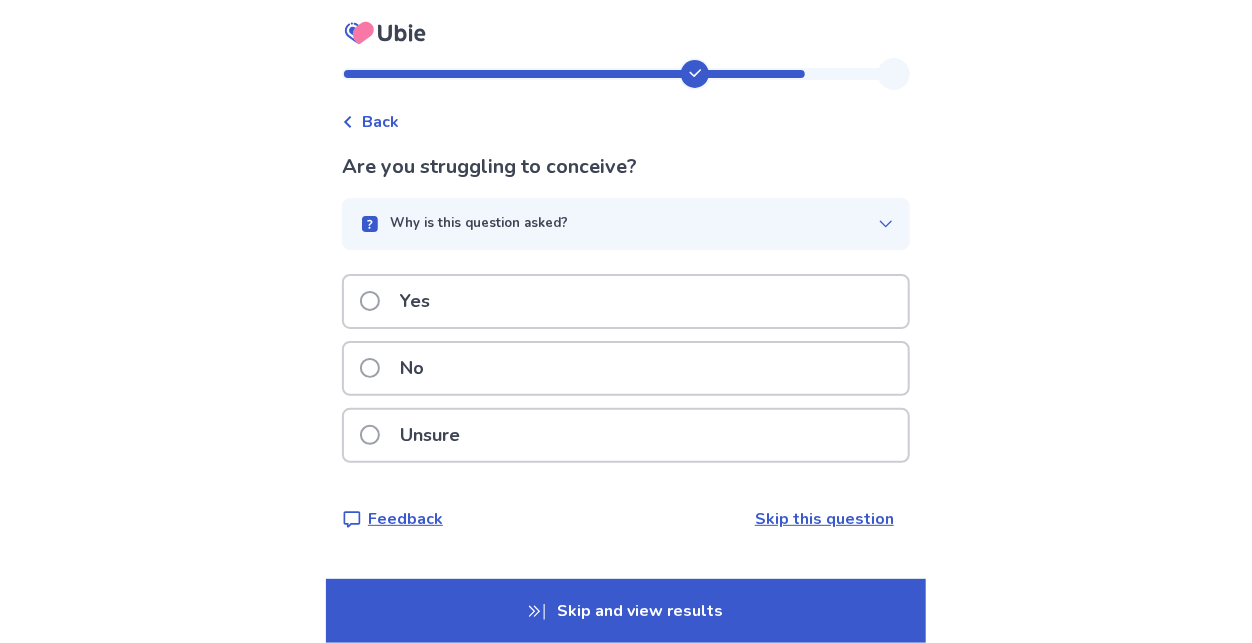 click on "No" at bounding box center [626, 368] 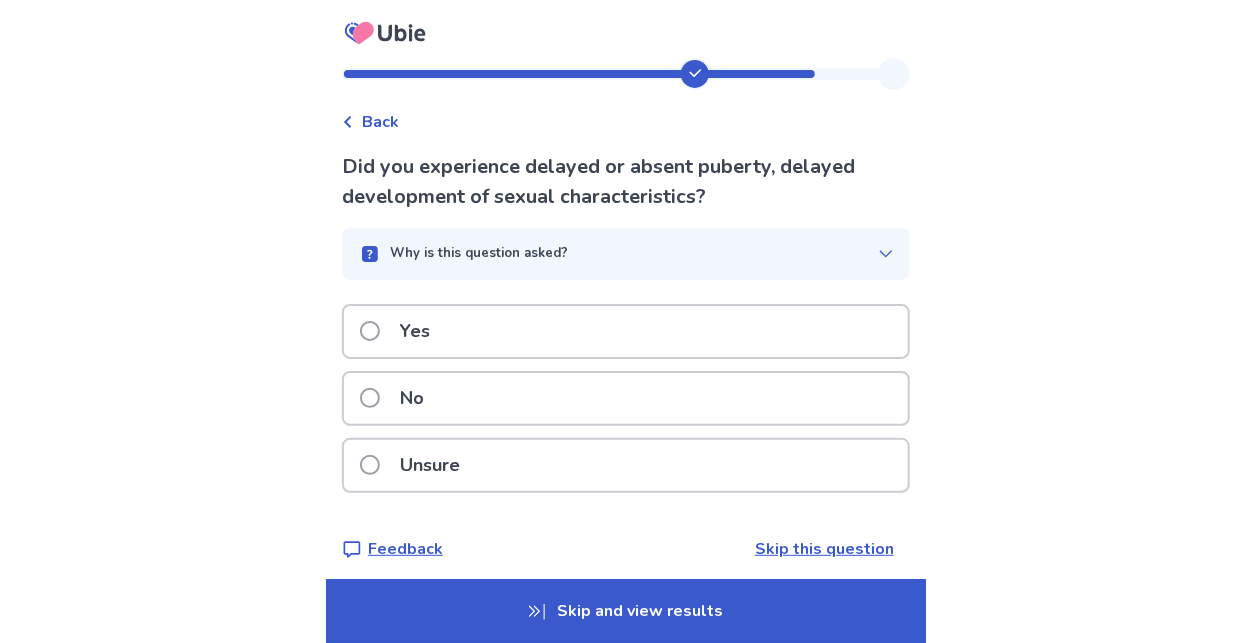 click on "Why is this question asked?" at bounding box center (626, 254) 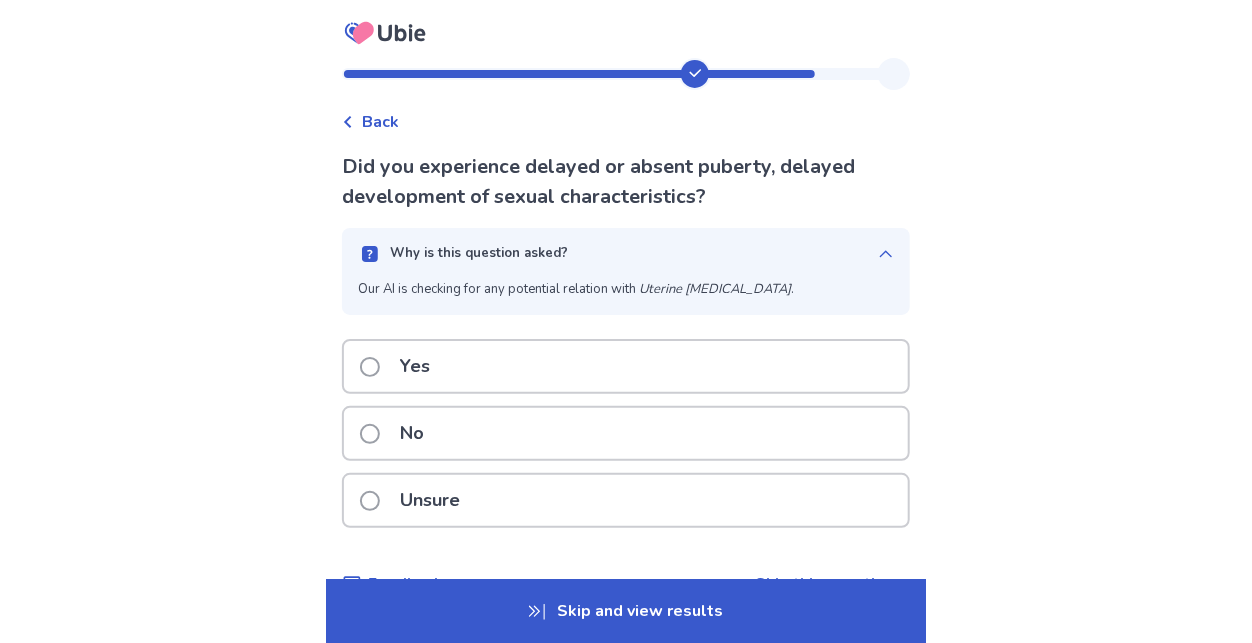 click on "Why is this question asked?" at bounding box center (626, 254) 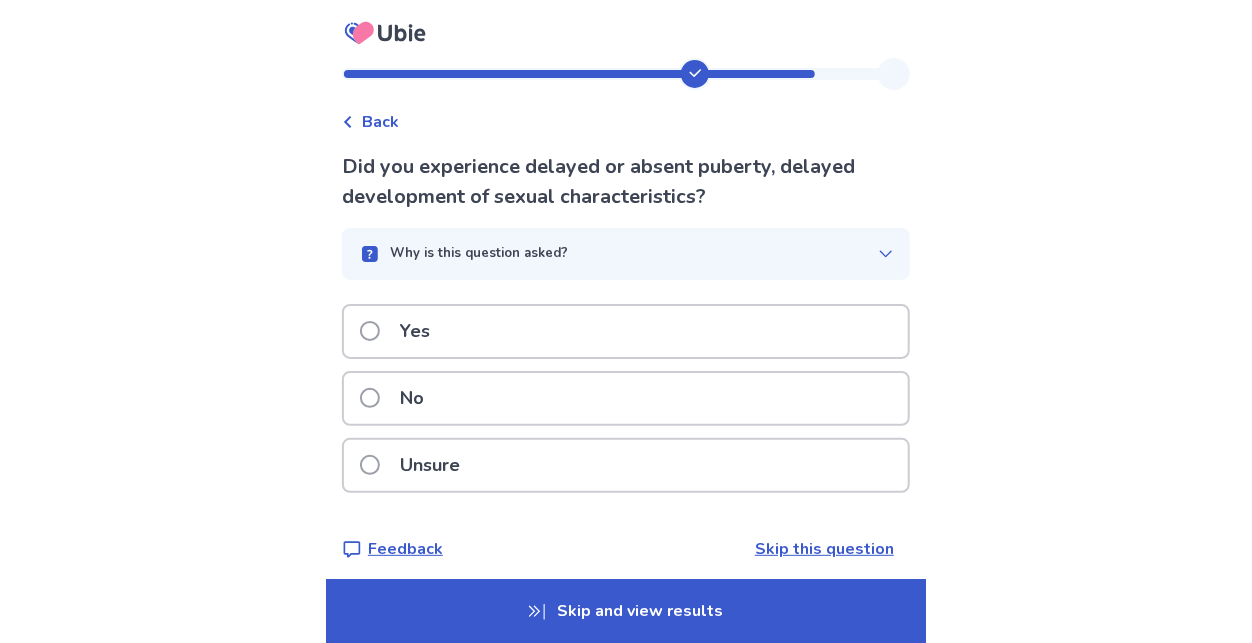 click on "No" at bounding box center (626, 398) 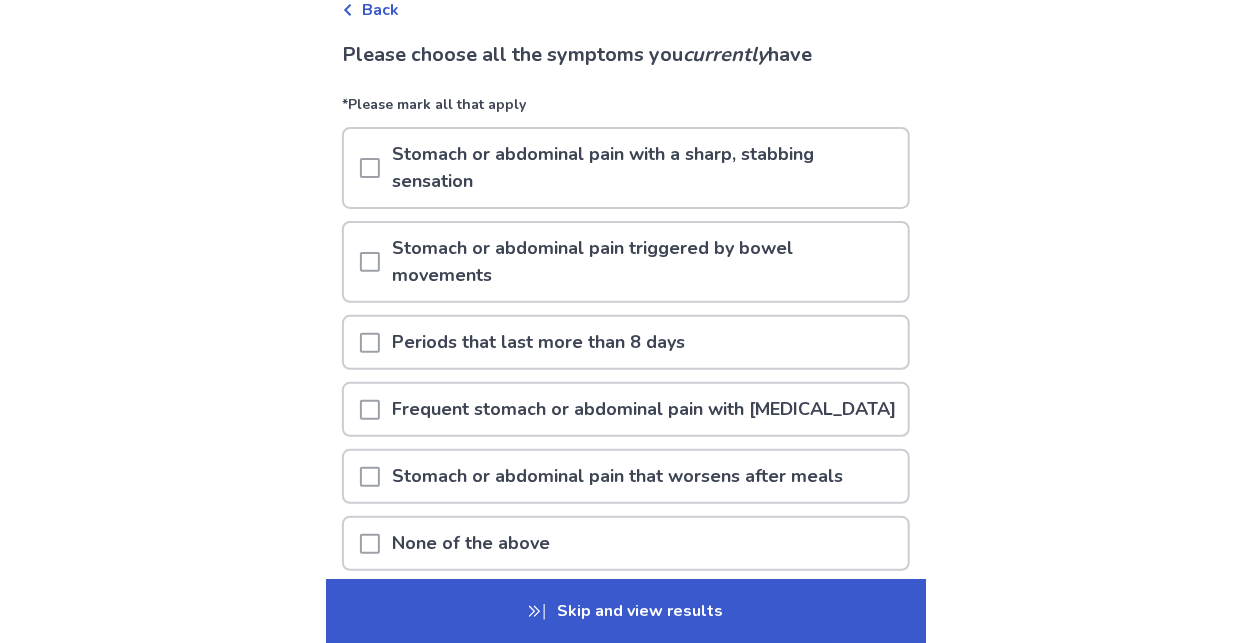 scroll, scrollTop: 85, scrollLeft: 0, axis: vertical 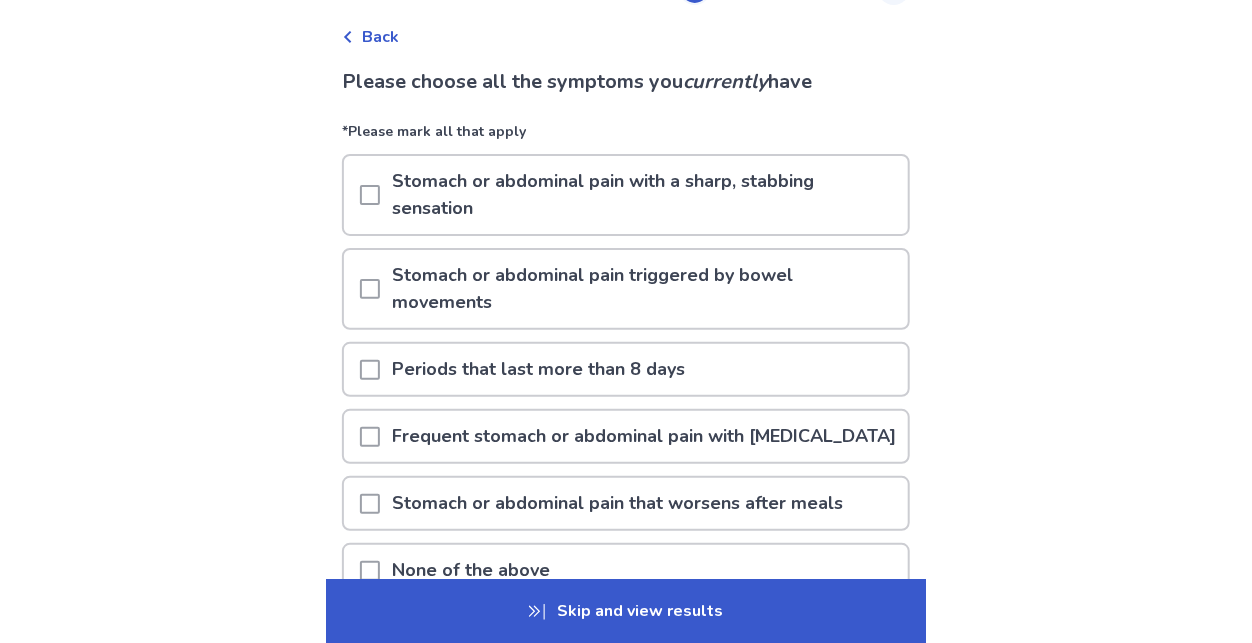 click at bounding box center [370, 289] 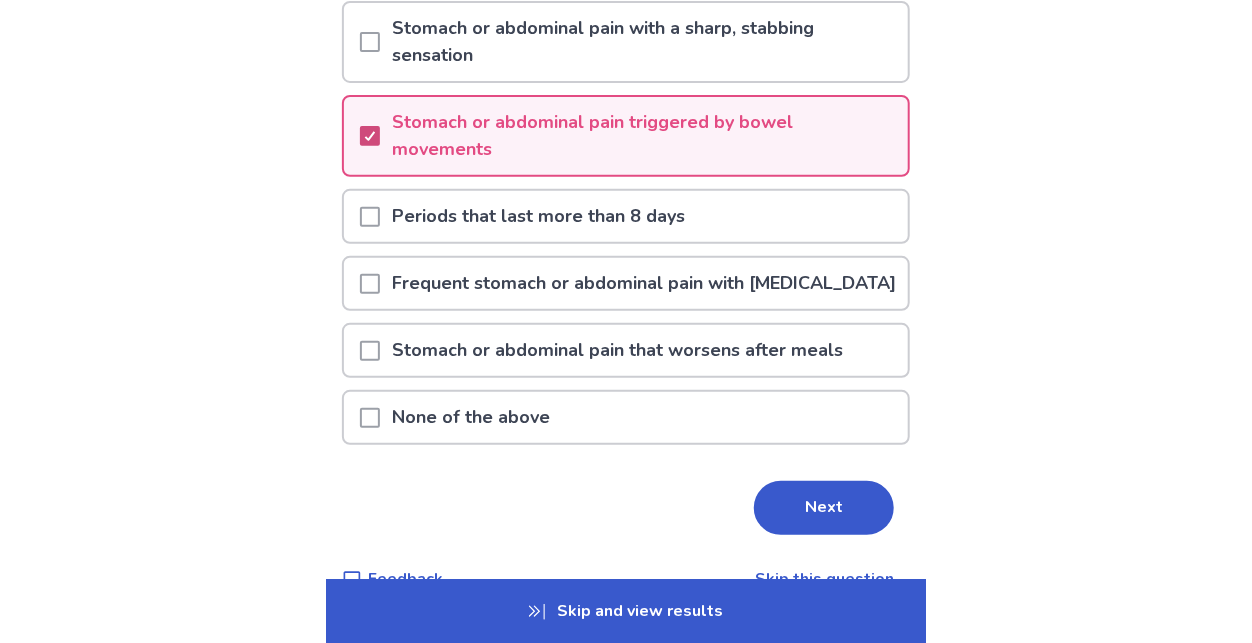 scroll, scrollTop: 242, scrollLeft: 0, axis: vertical 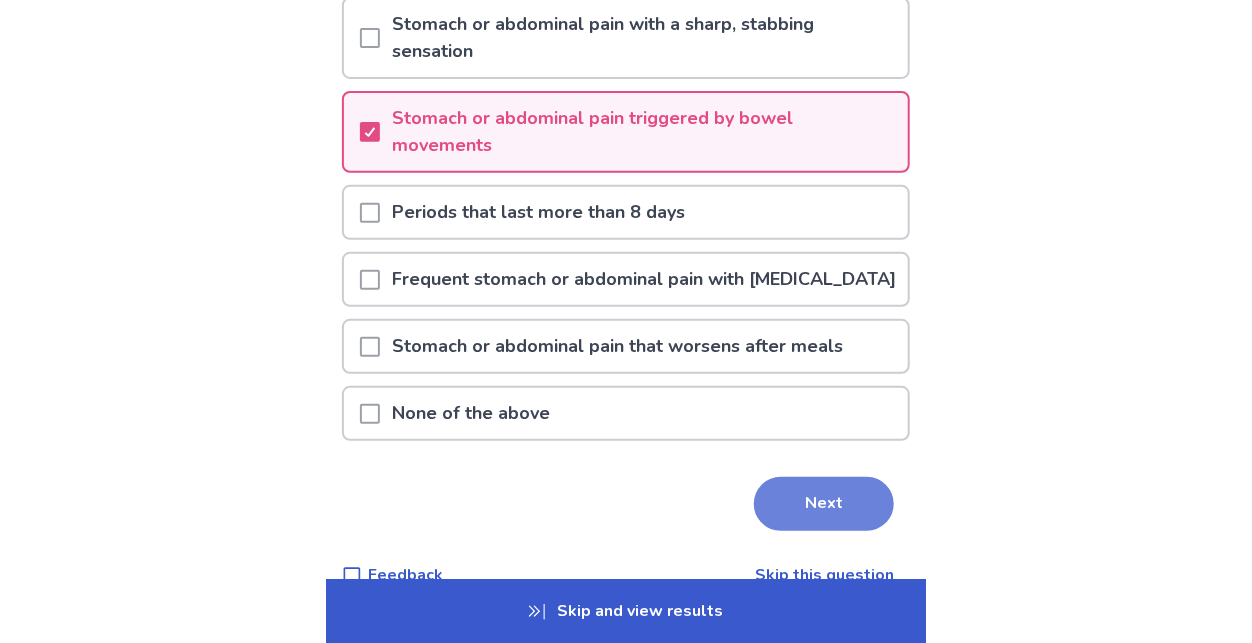 click on "Next" at bounding box center [824, 504] 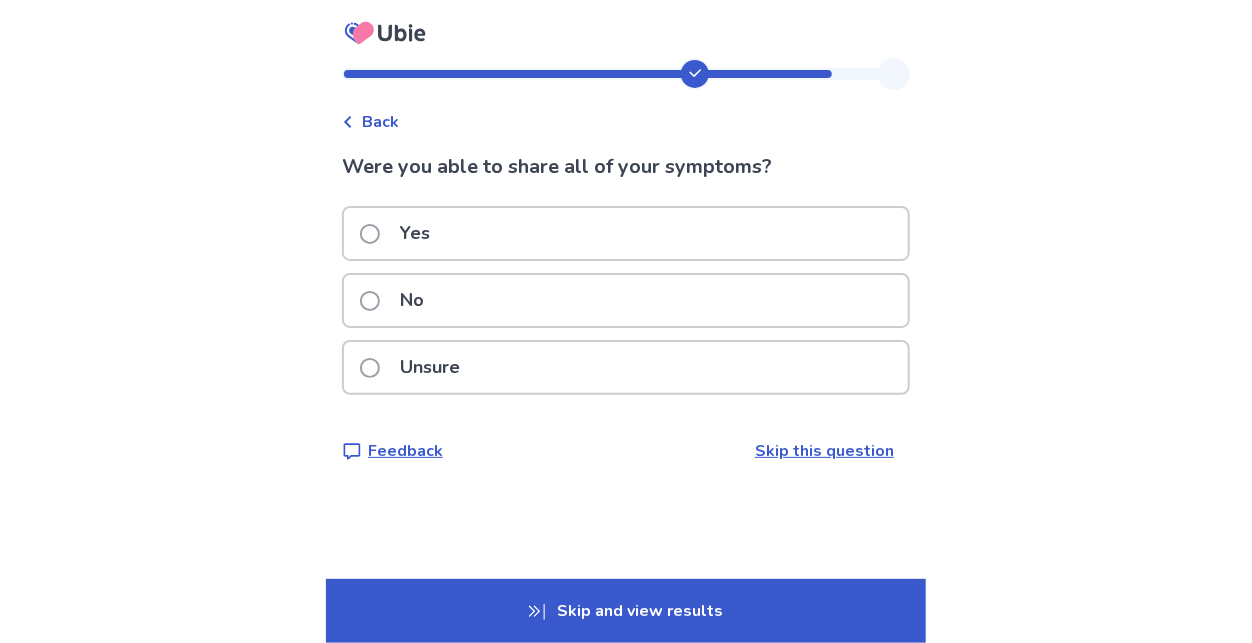 click at bounding box center [370, 234] 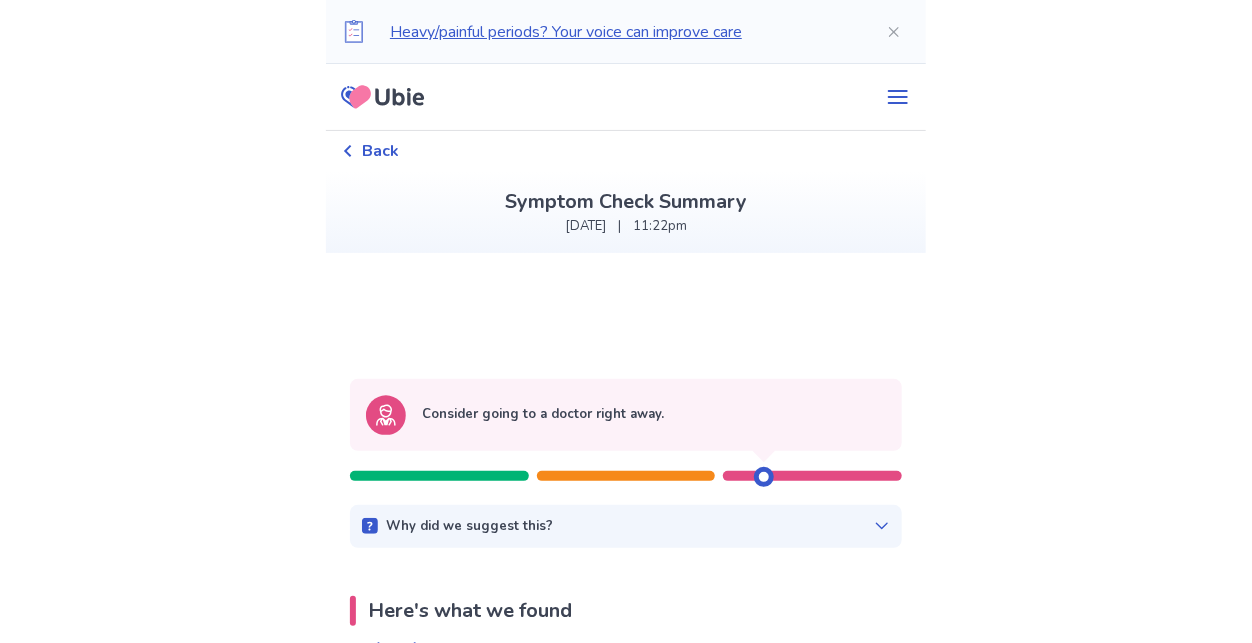 scroll, scrollTop: 0, scrollLeft: 0, axis: both 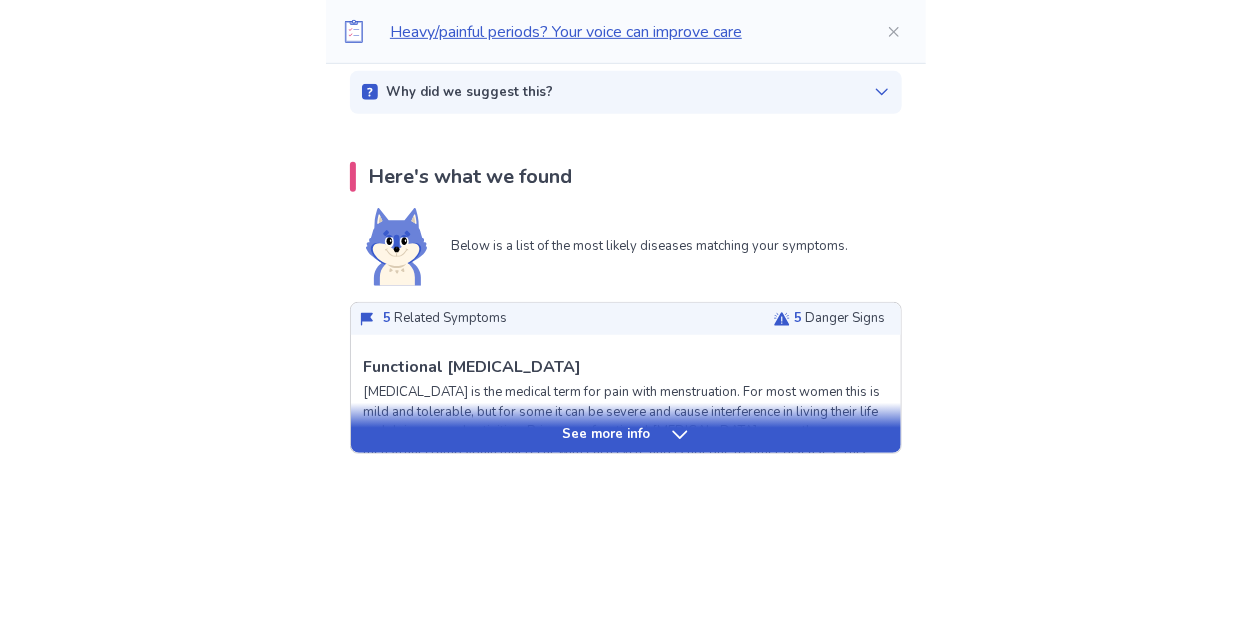 click 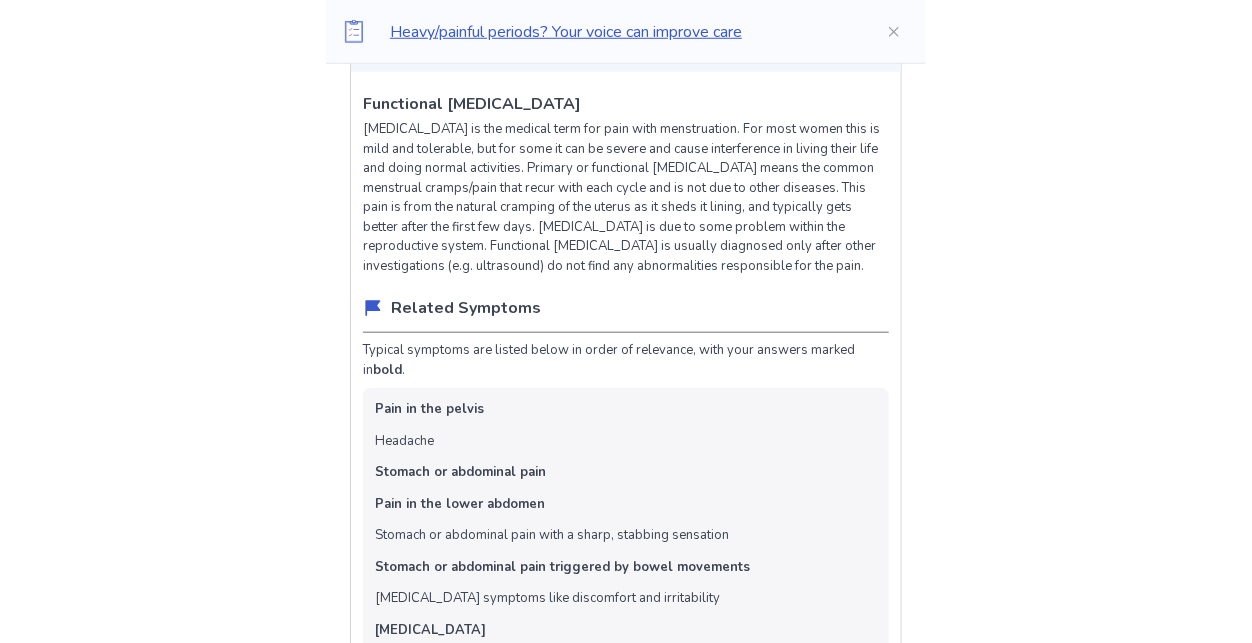 scroll, scrollTop: 0, scrollLeft: 0, axis: both 